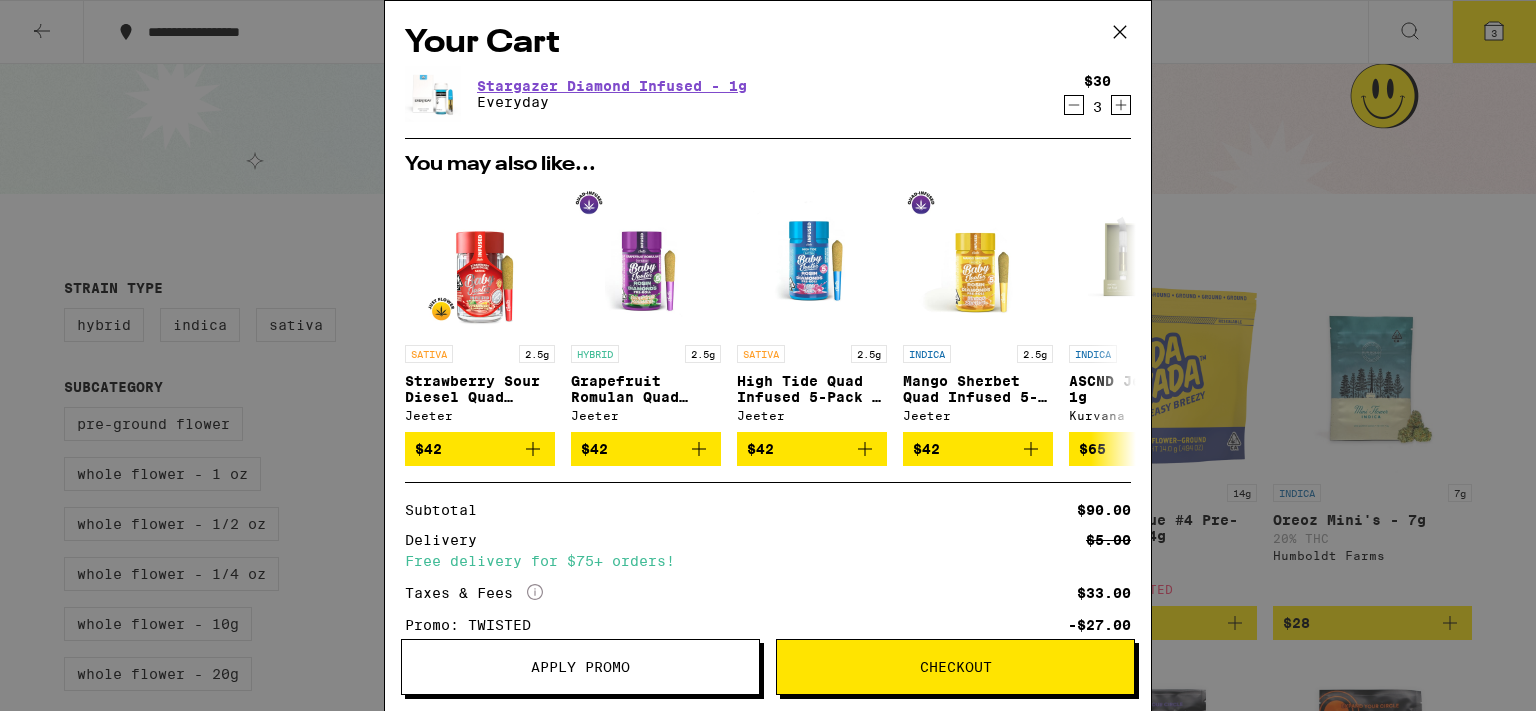 scroll, scrollTop: 8175, scrollLeft: 0, axis: vertical 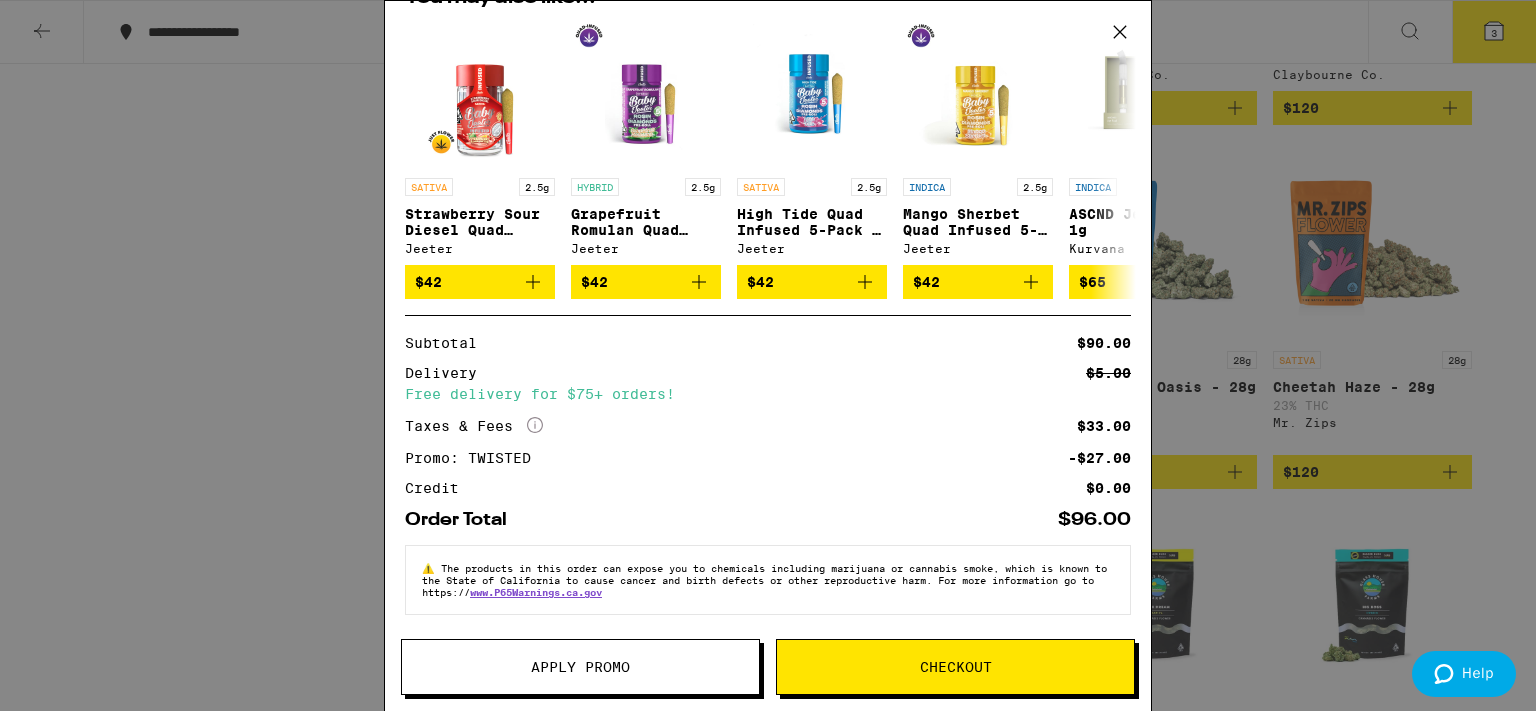 click 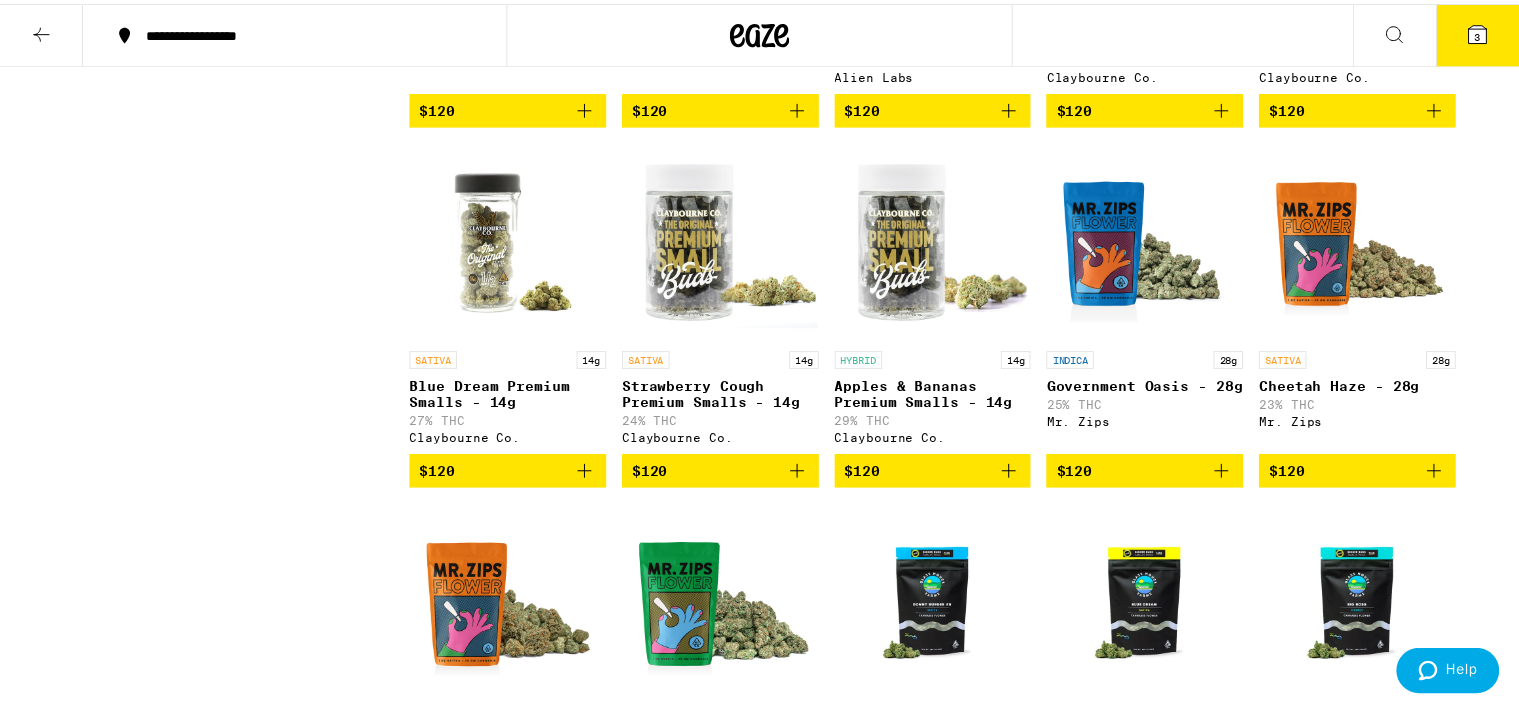 scroll, scrollTop: 7008, scrollLeft: 0, axis: vertical 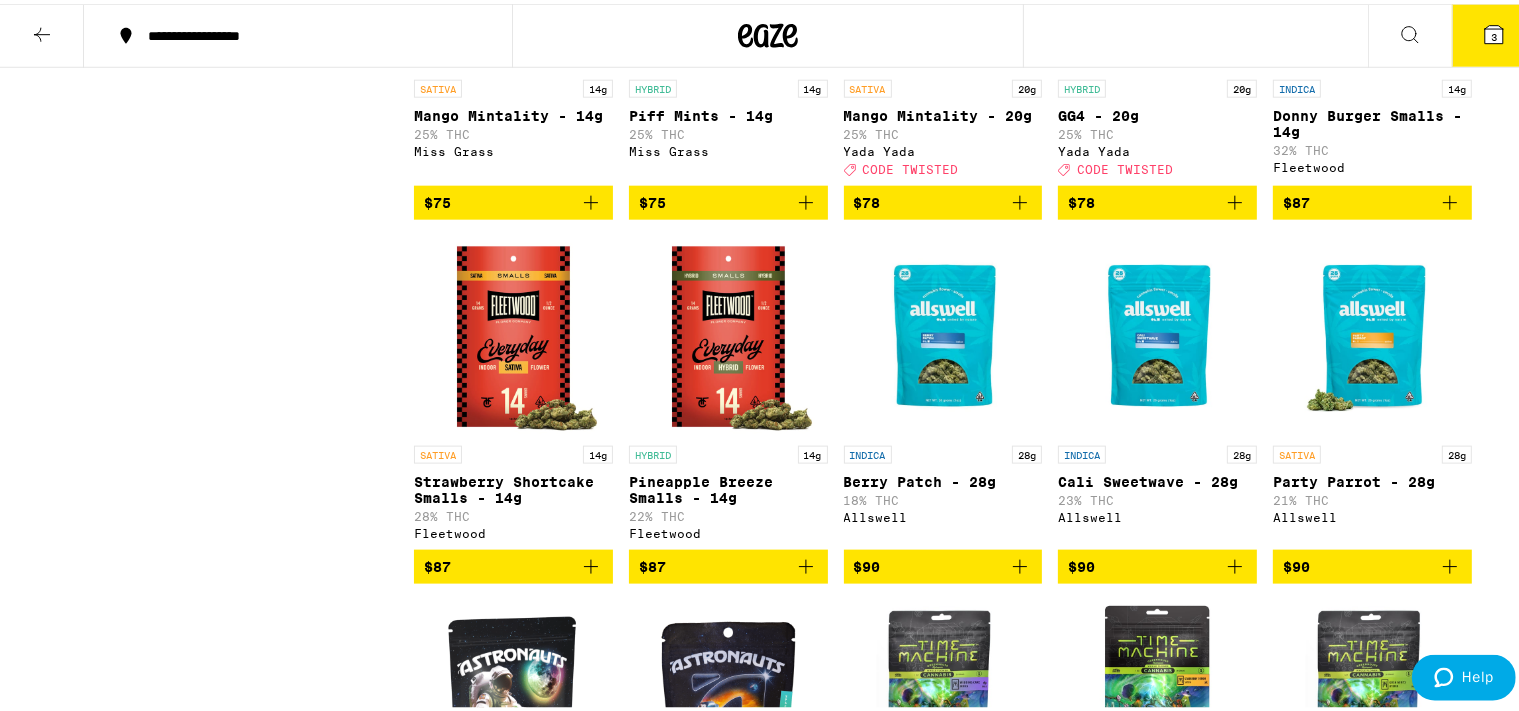 click 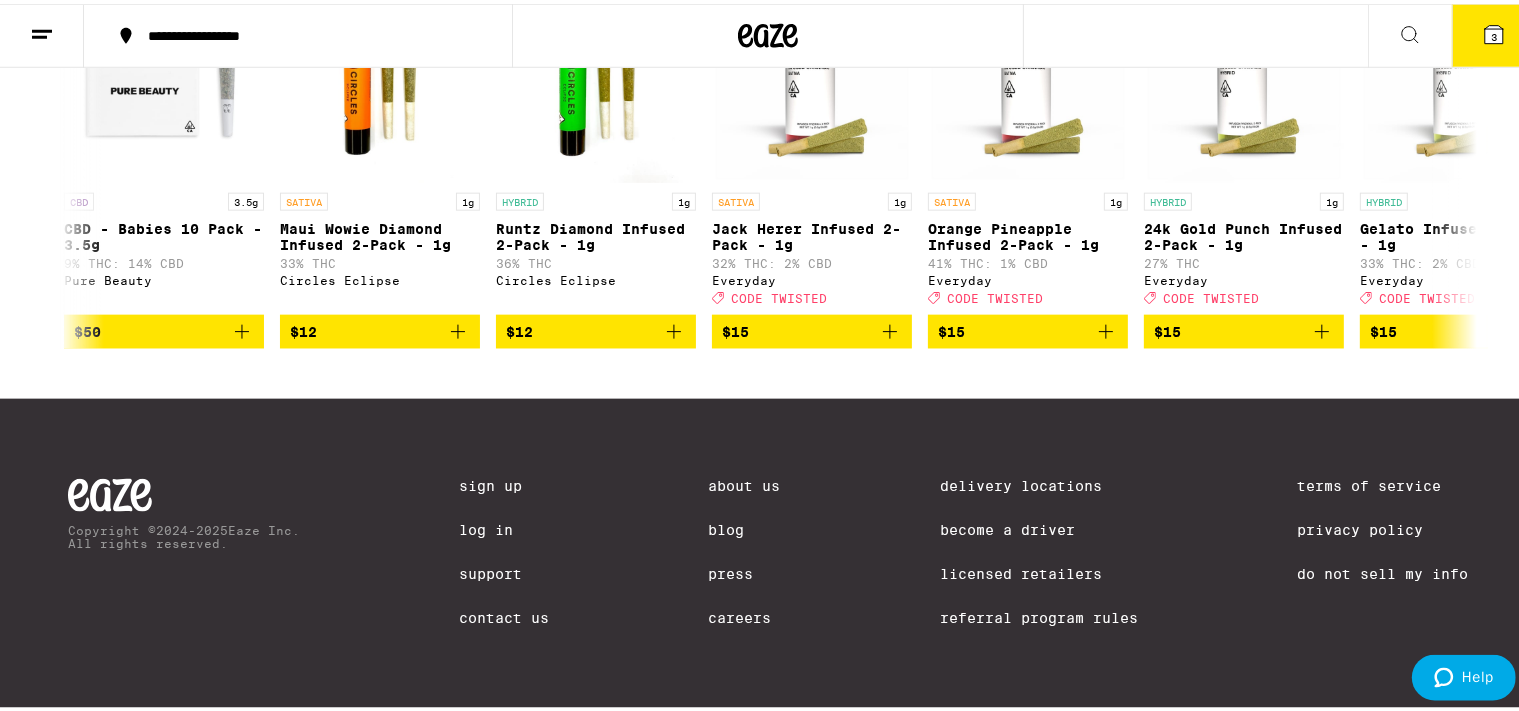 scroll, scrollTop: 0, scrollLeft: 0, axis: both 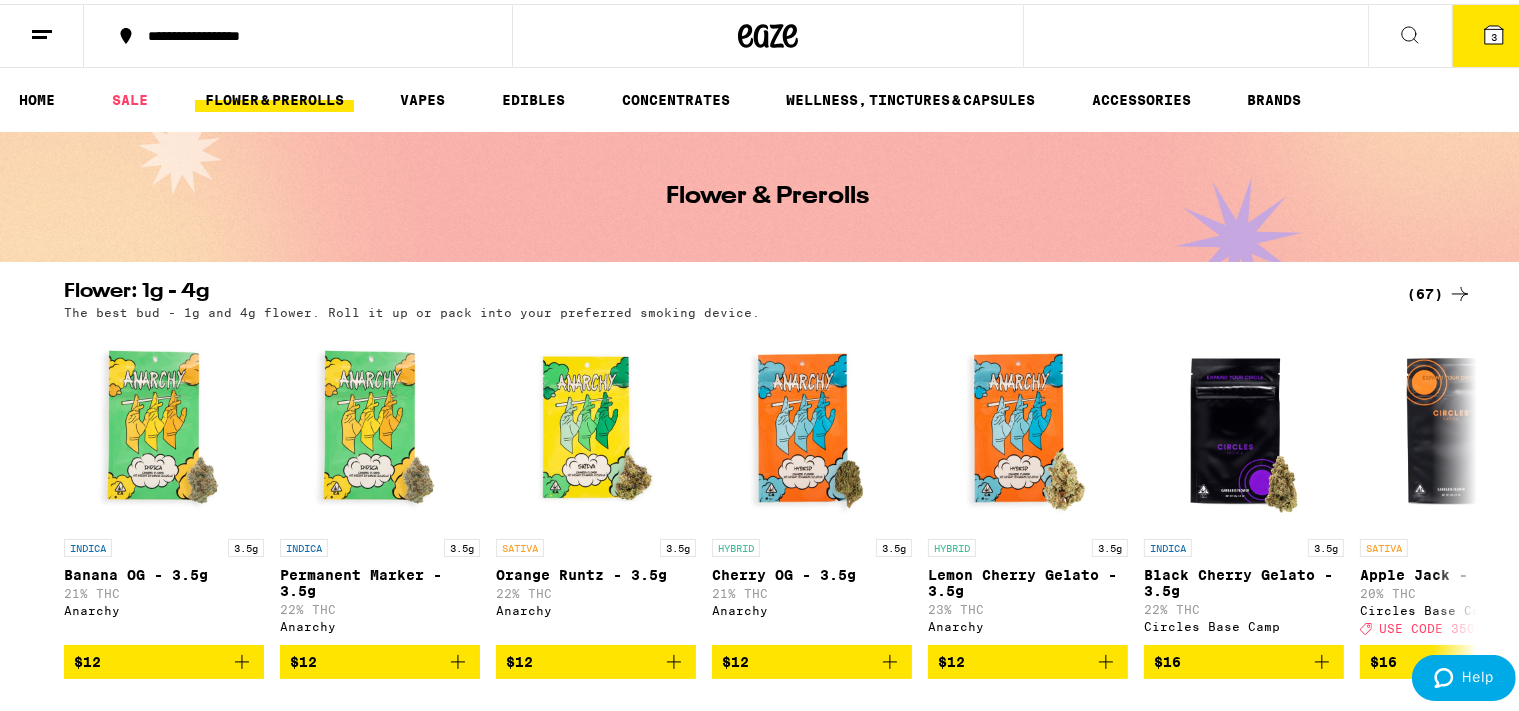 click on "FLOWER & PREROLLS" at bounding box center [274, 96] 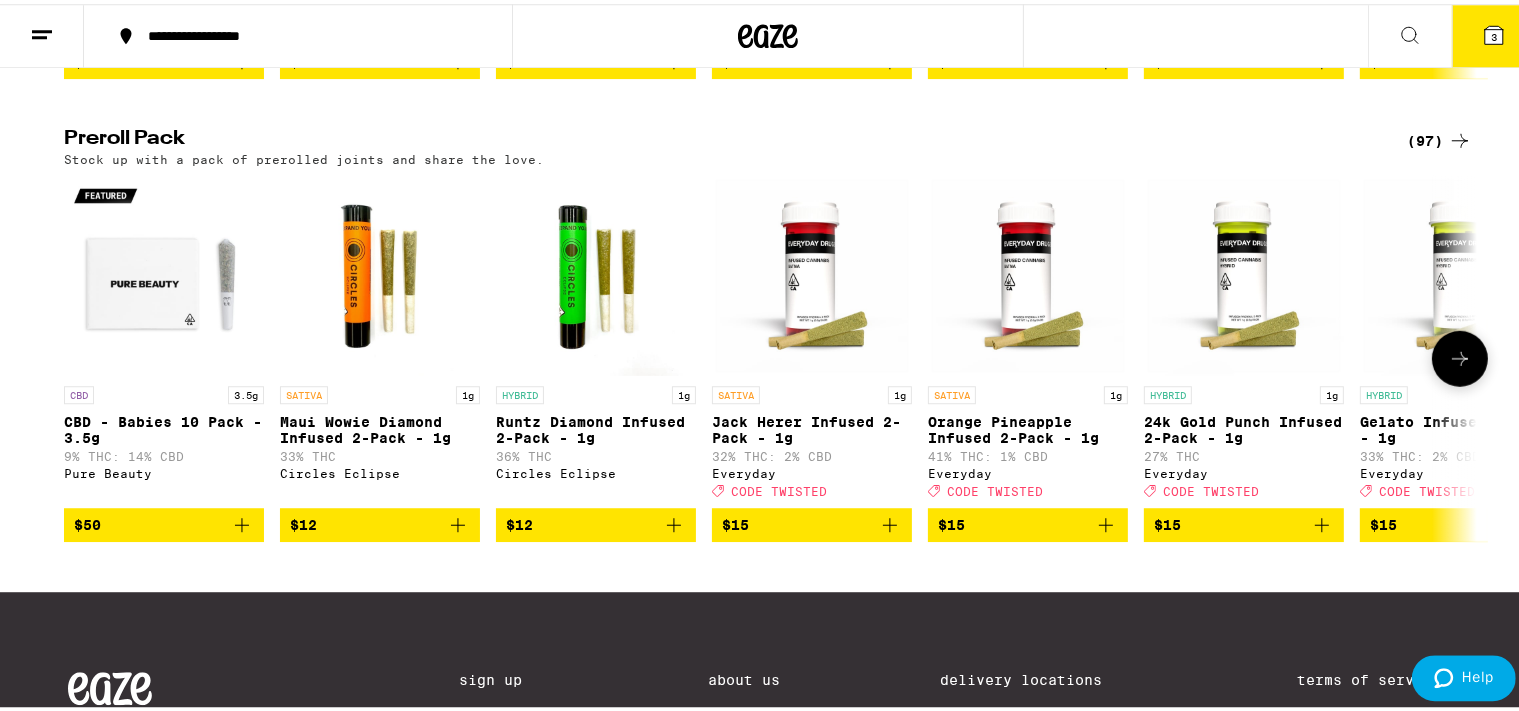 scroll, scrollTop: 1516, scrollLeft: 0, axis: vertical 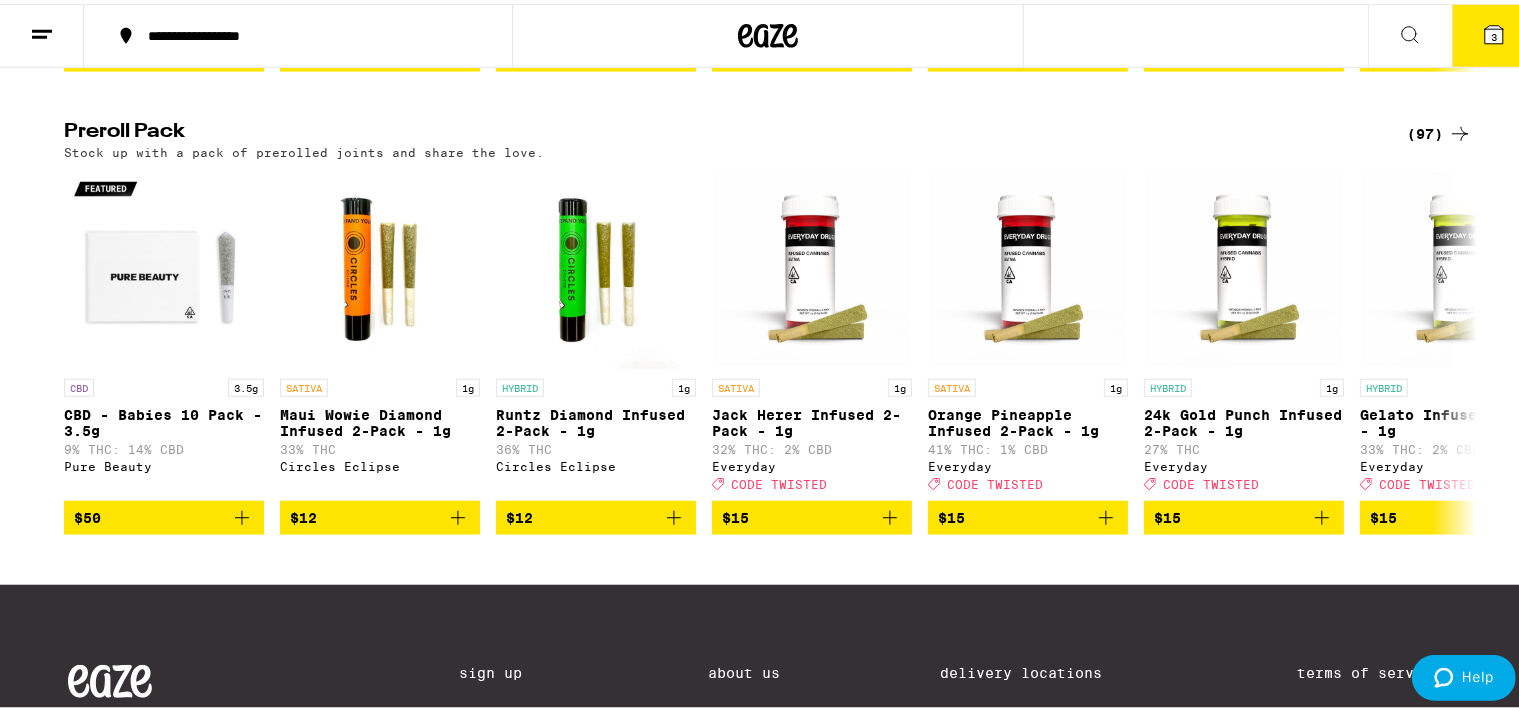 click on "(97)" at bounding box center [1439, 130] 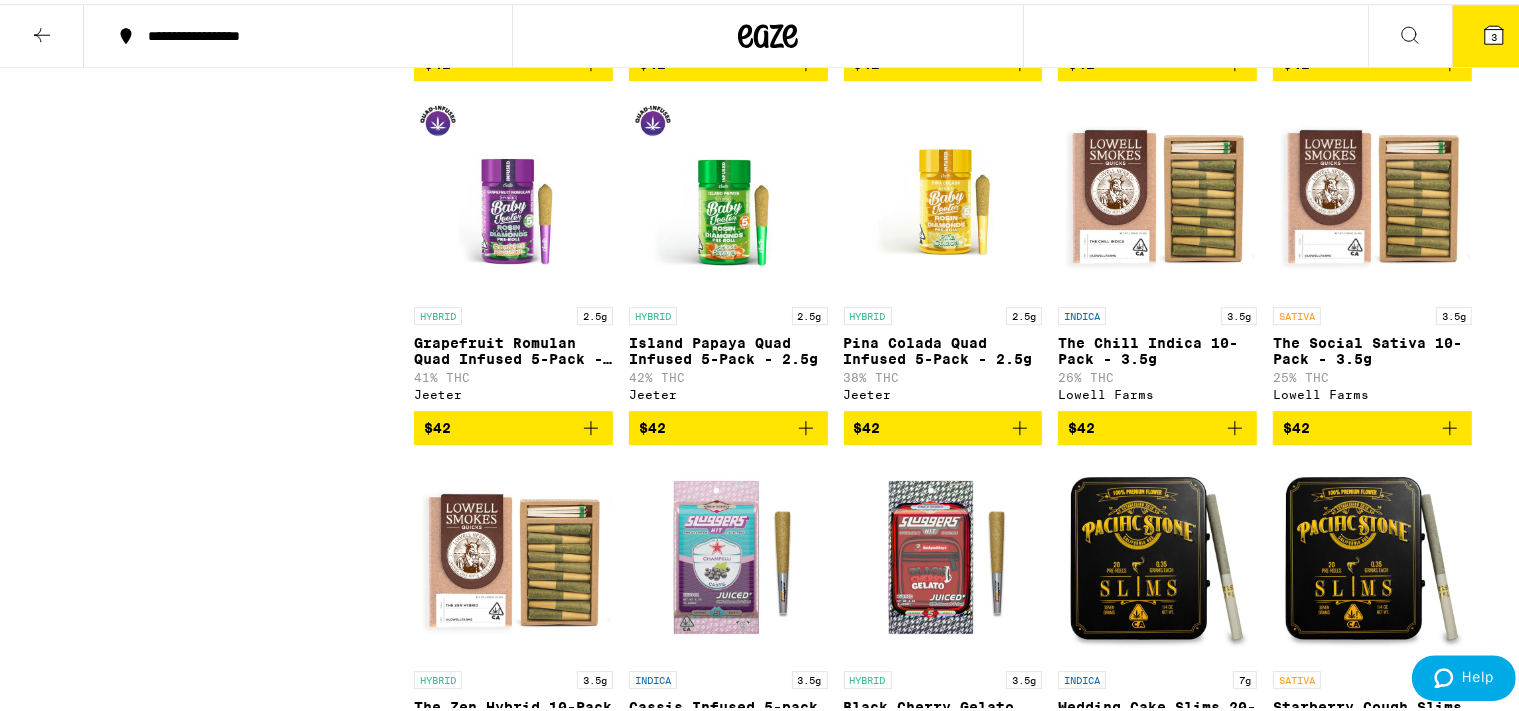 scroll, scrollTop: 6192, scrollLeft: 0, axis: vertical 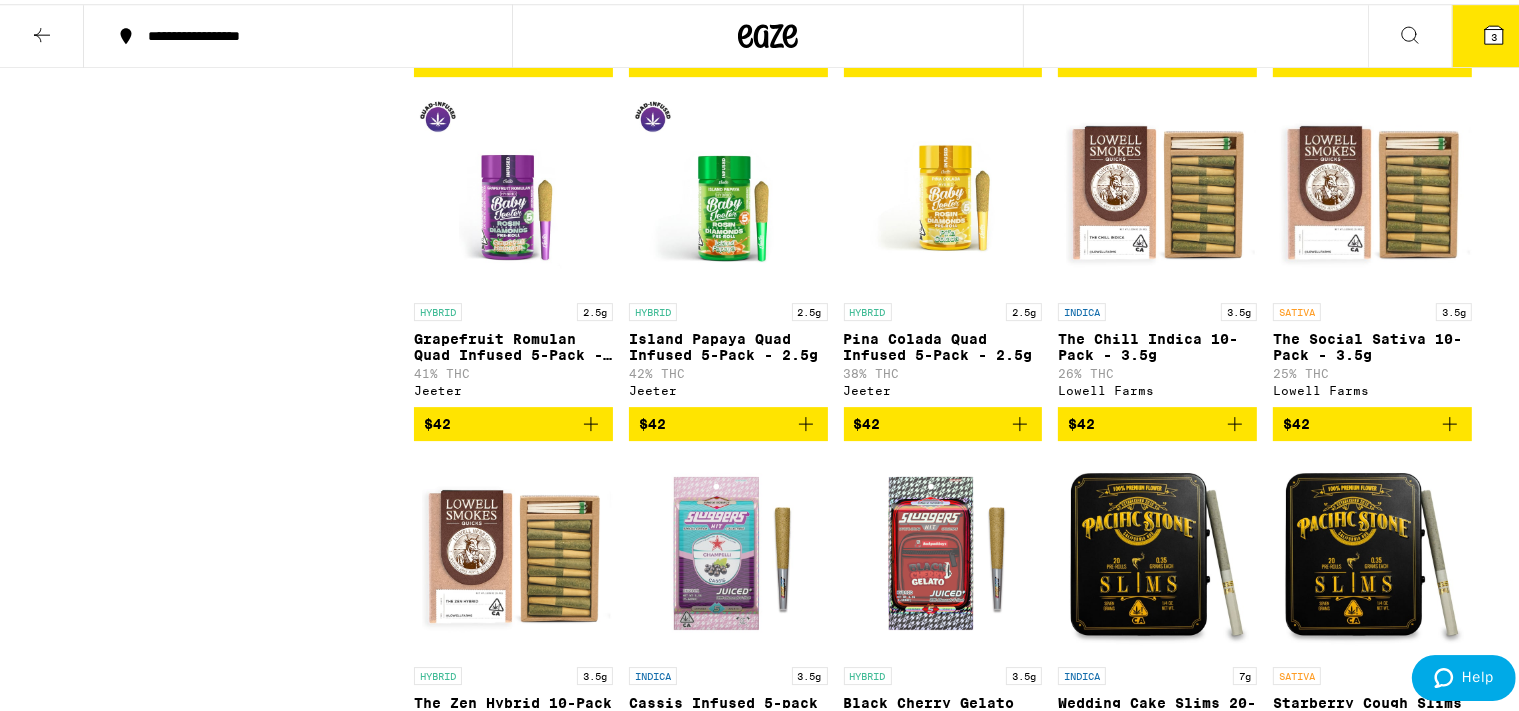 click 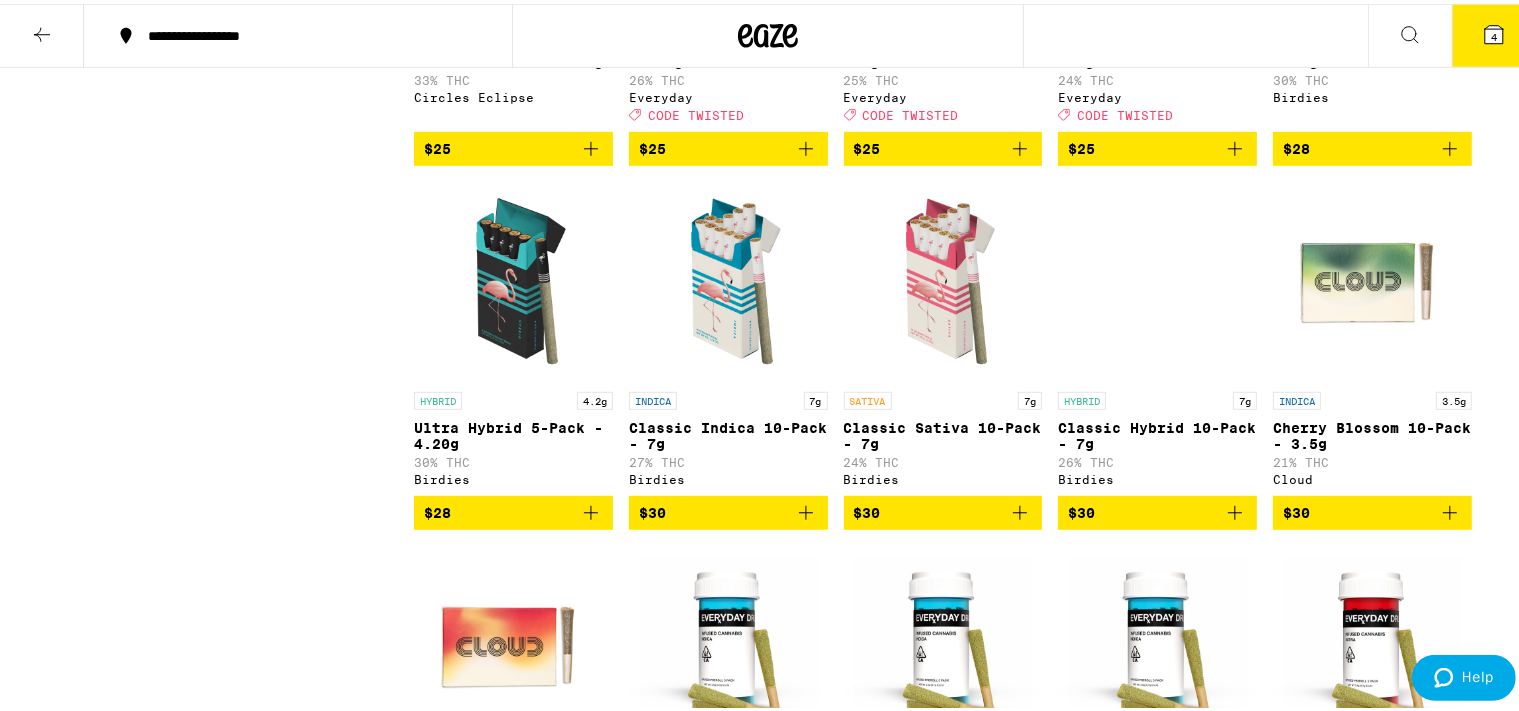 scroll, scrollTop: 1245, scrollLeft: 0, axis: vertical 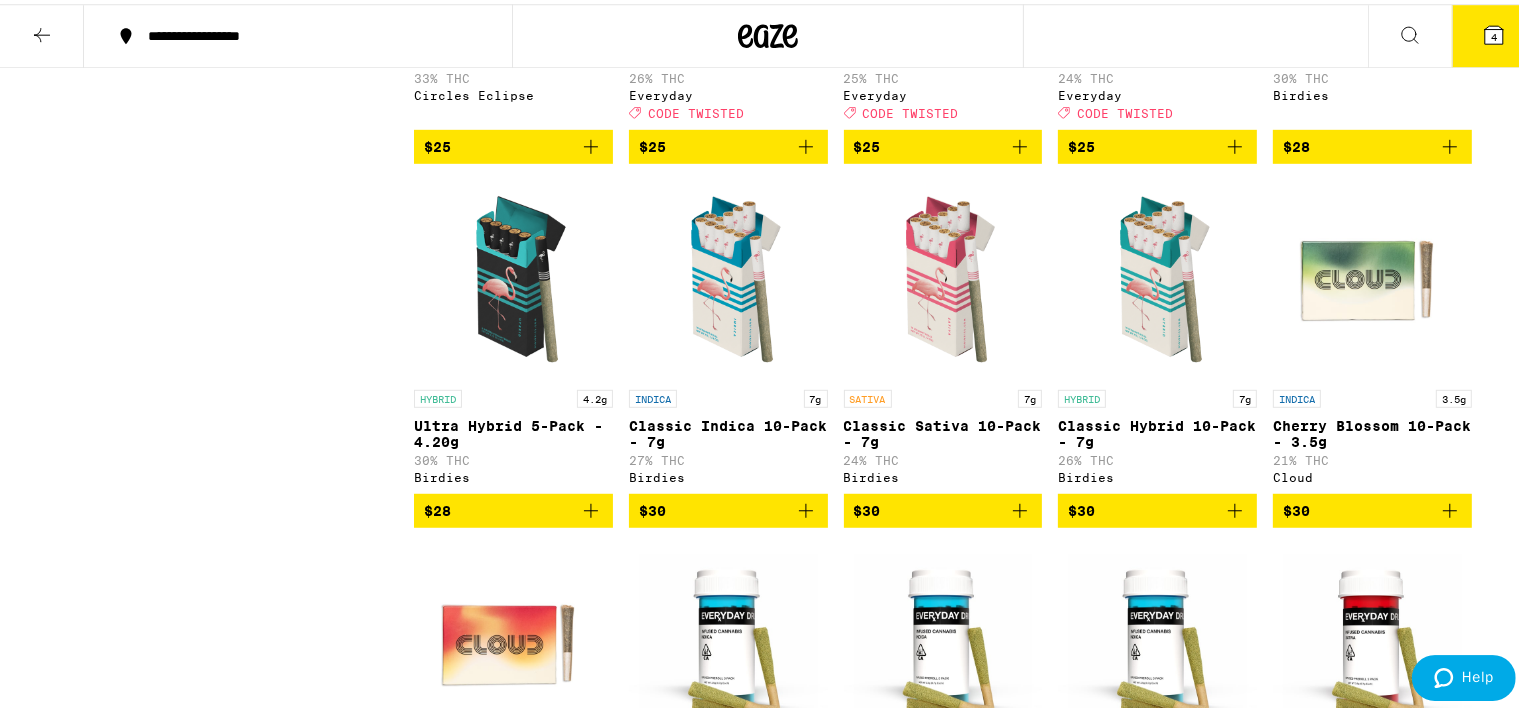 click at bounding box center (513, 276) 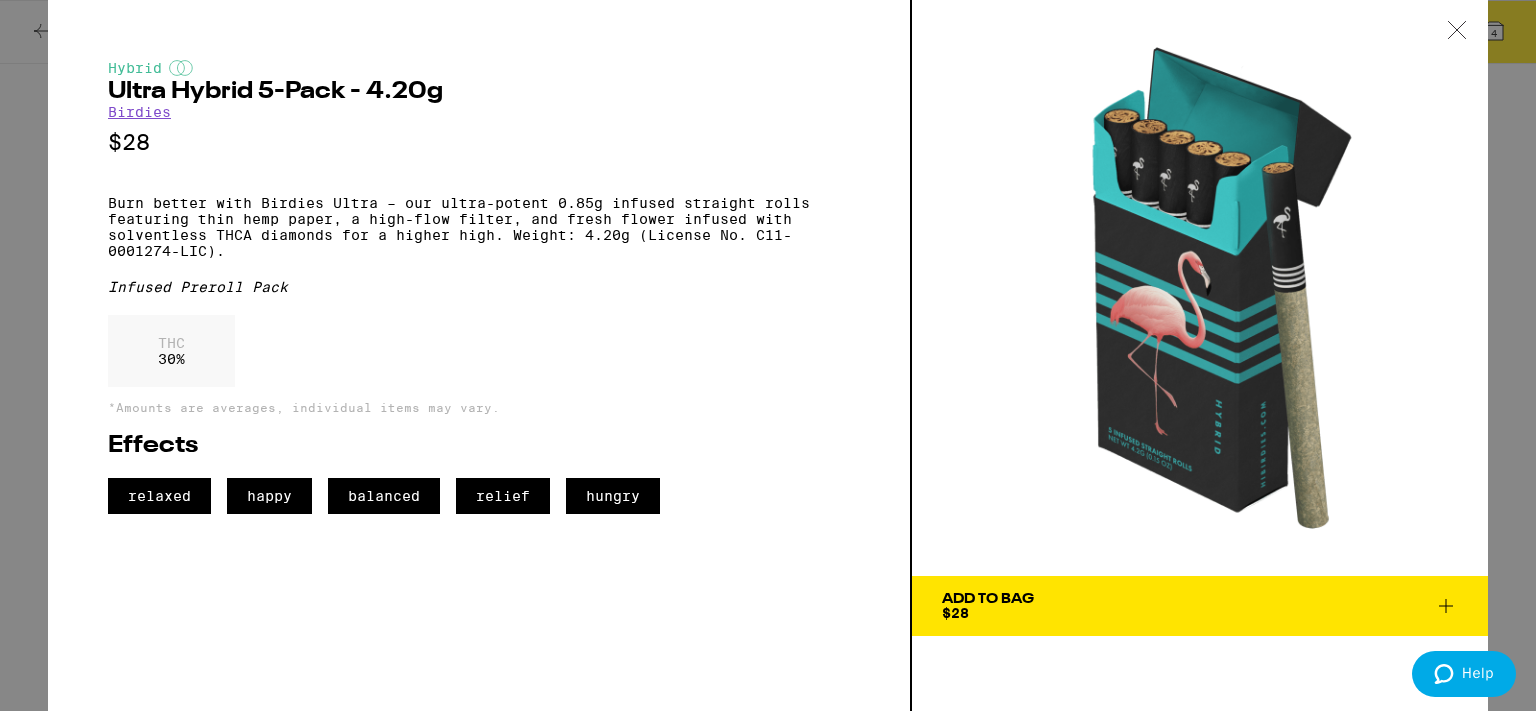click 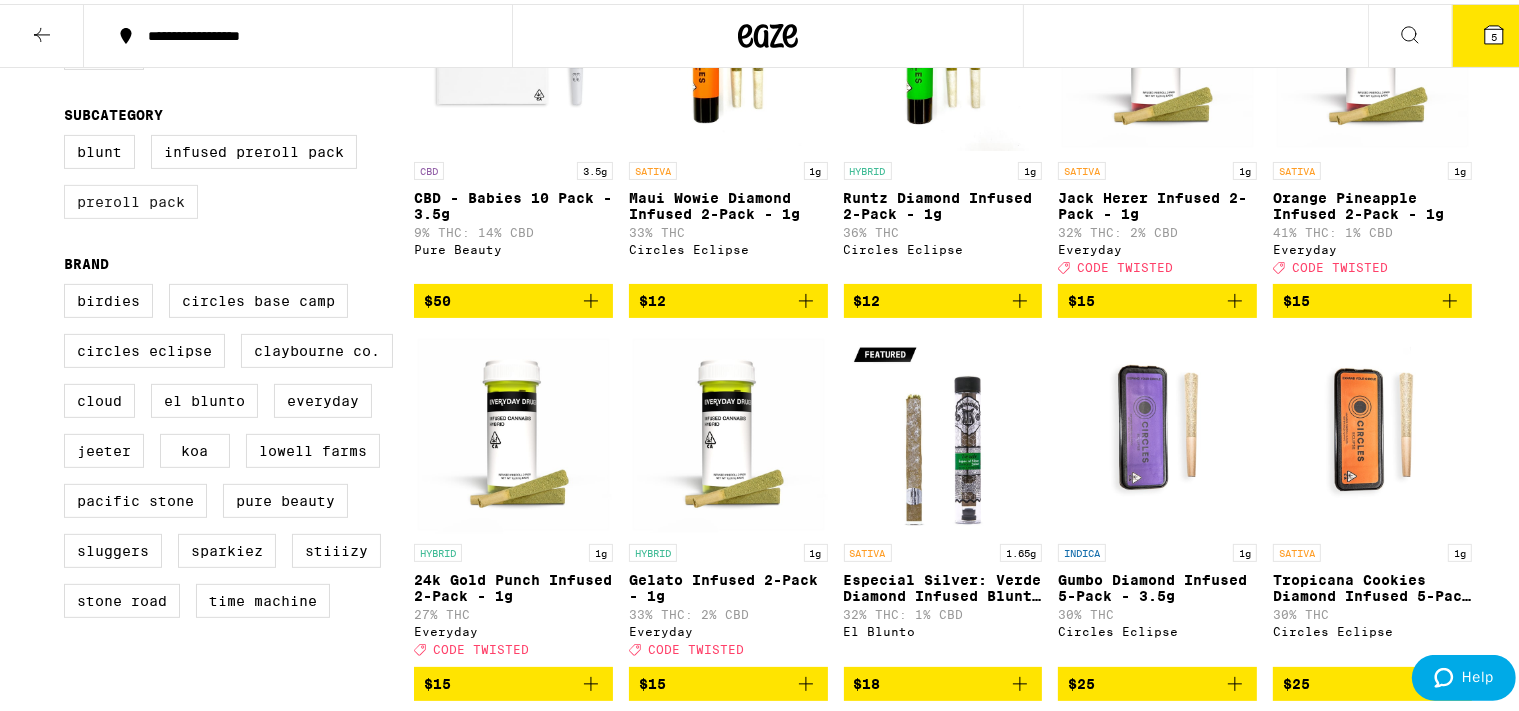 scroll, scrollTop: 0, scrollLeft: 0, axis: both 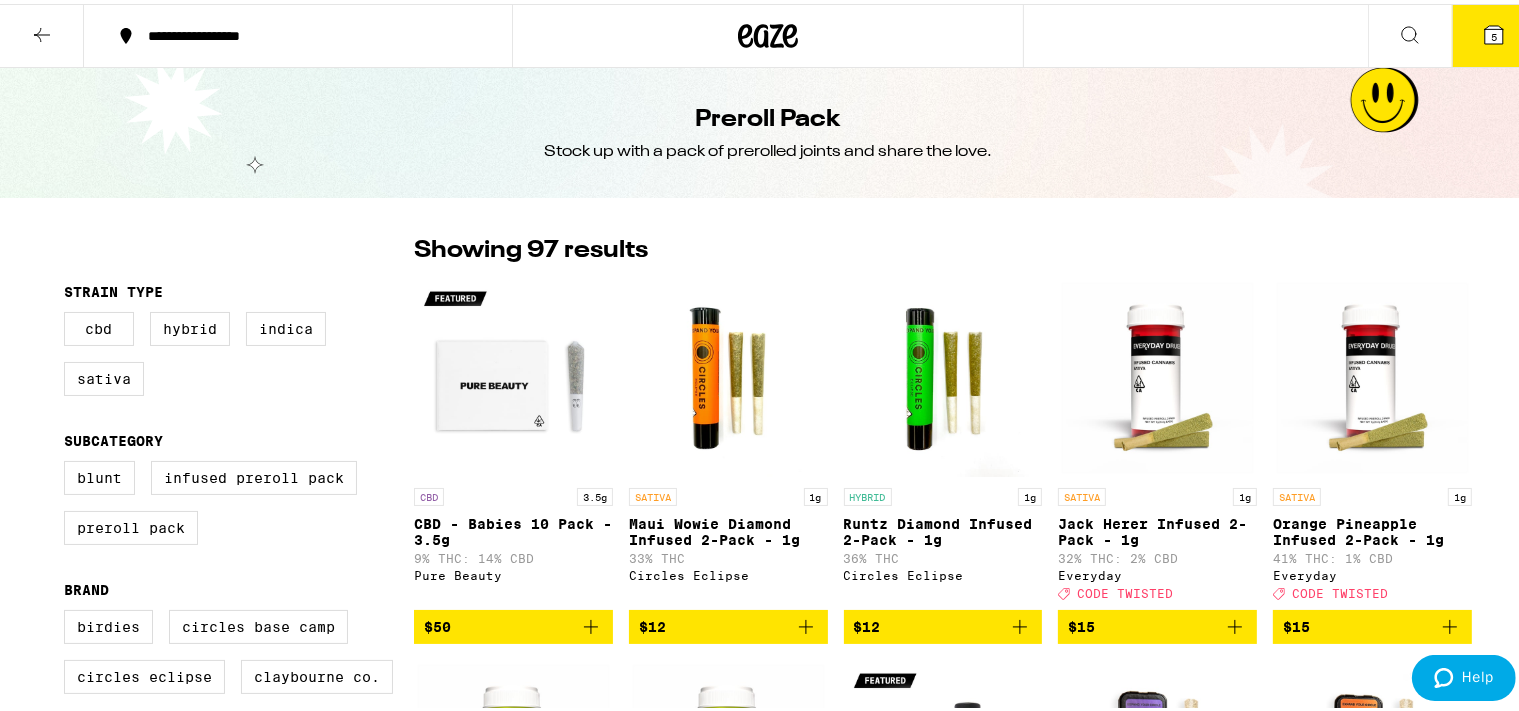 click 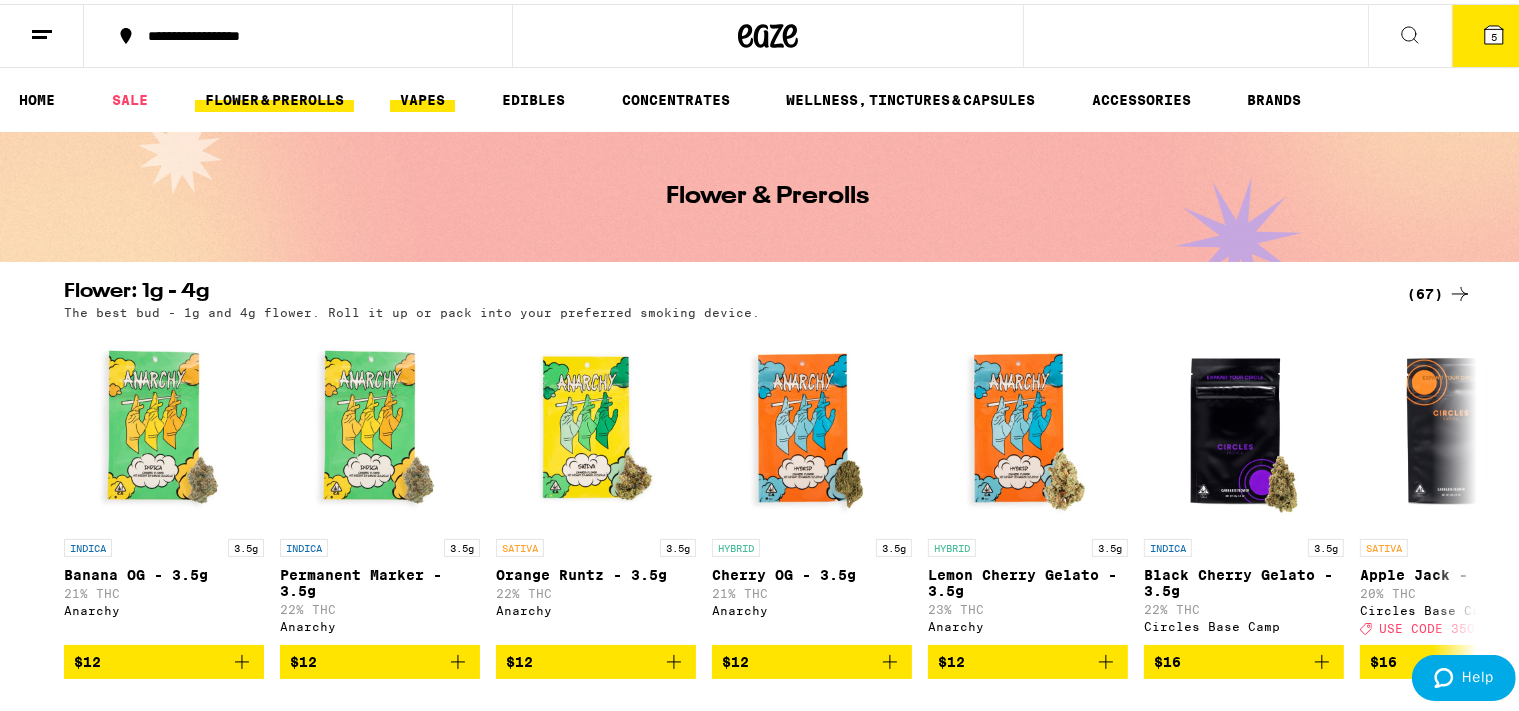 click on "VAPES" at bounding box center (422, 96) 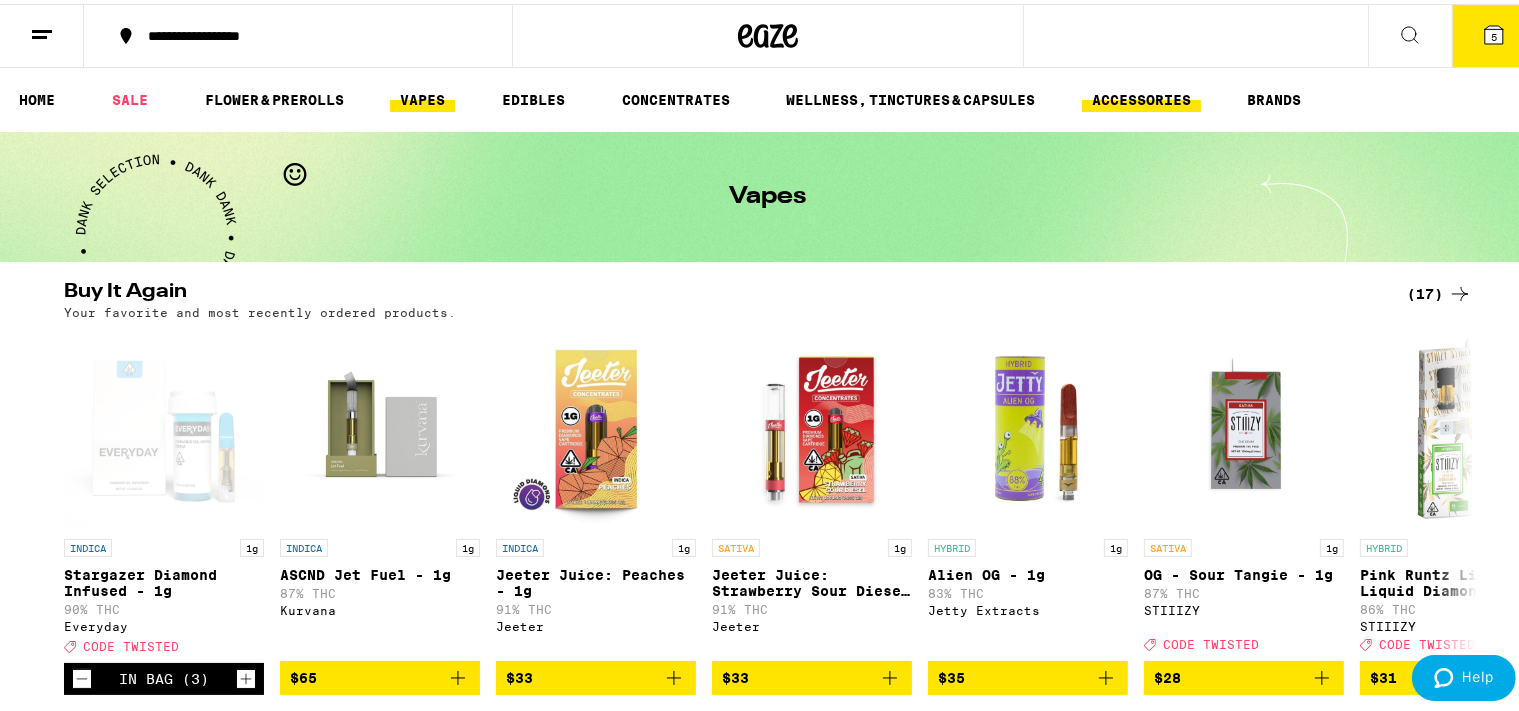 click on "ACCESSORIES" at bounding box center [1141, 96] 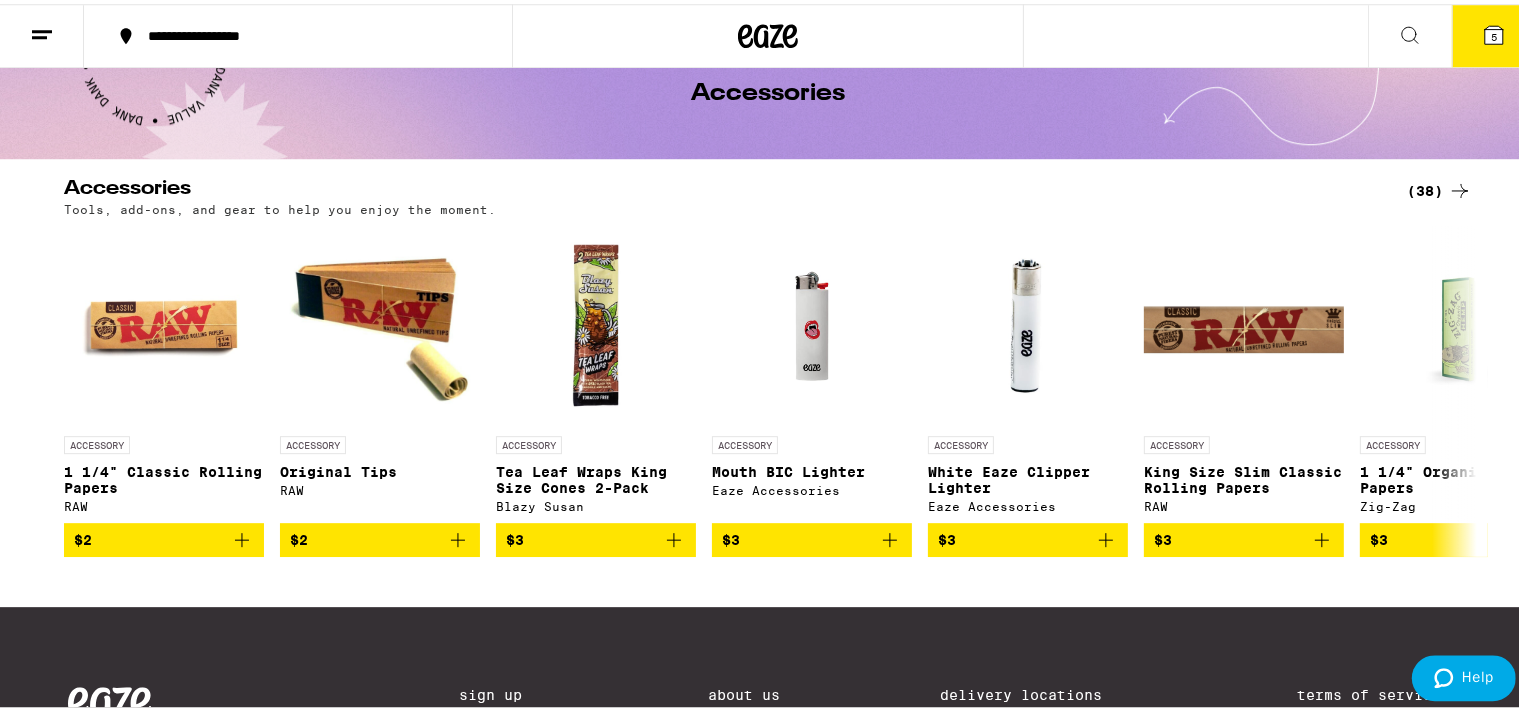 scroll, scrollTop: 101, scrollLeft: 0, axis: vertical 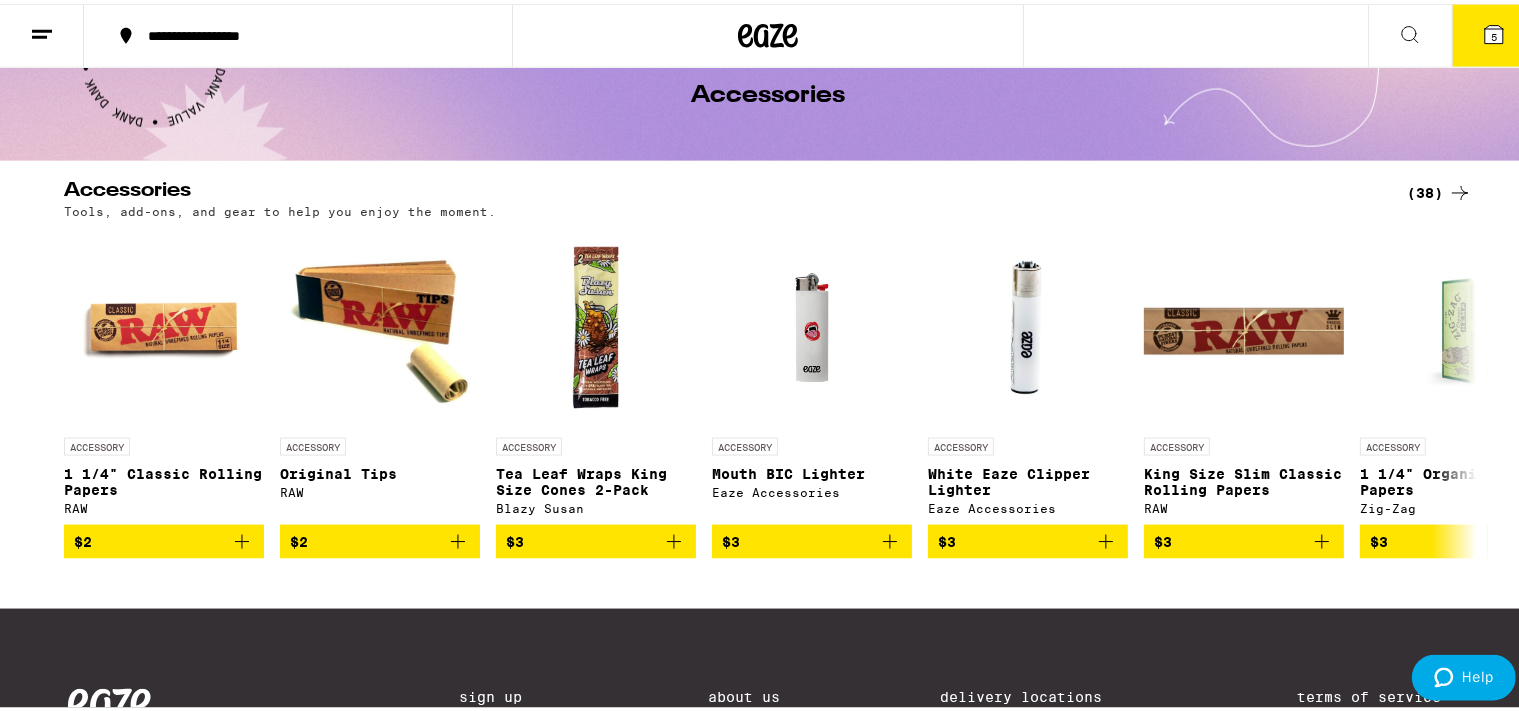 click on "(38)" at bounding box center [1439, 189] 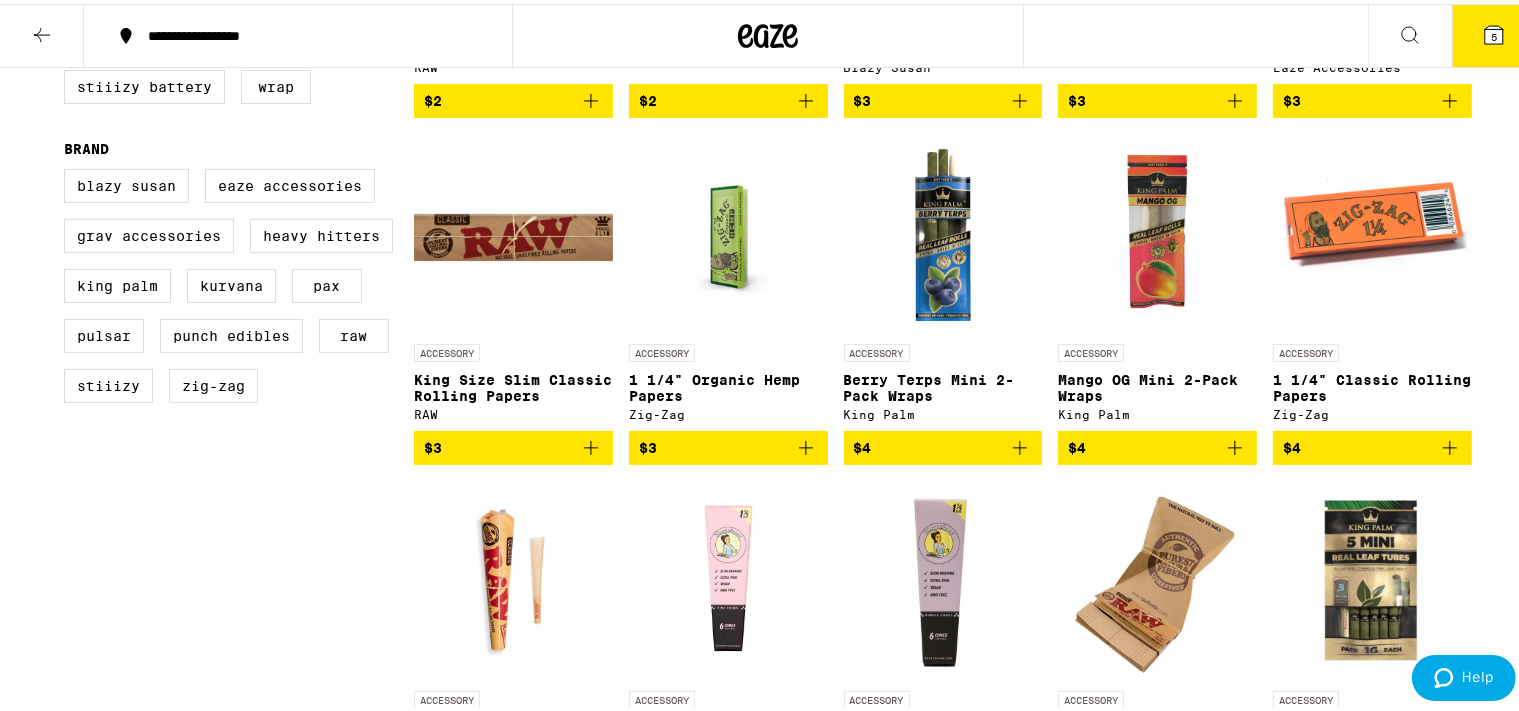 scroll, scrollTop: 0, scrollLeft: 0, axis: both 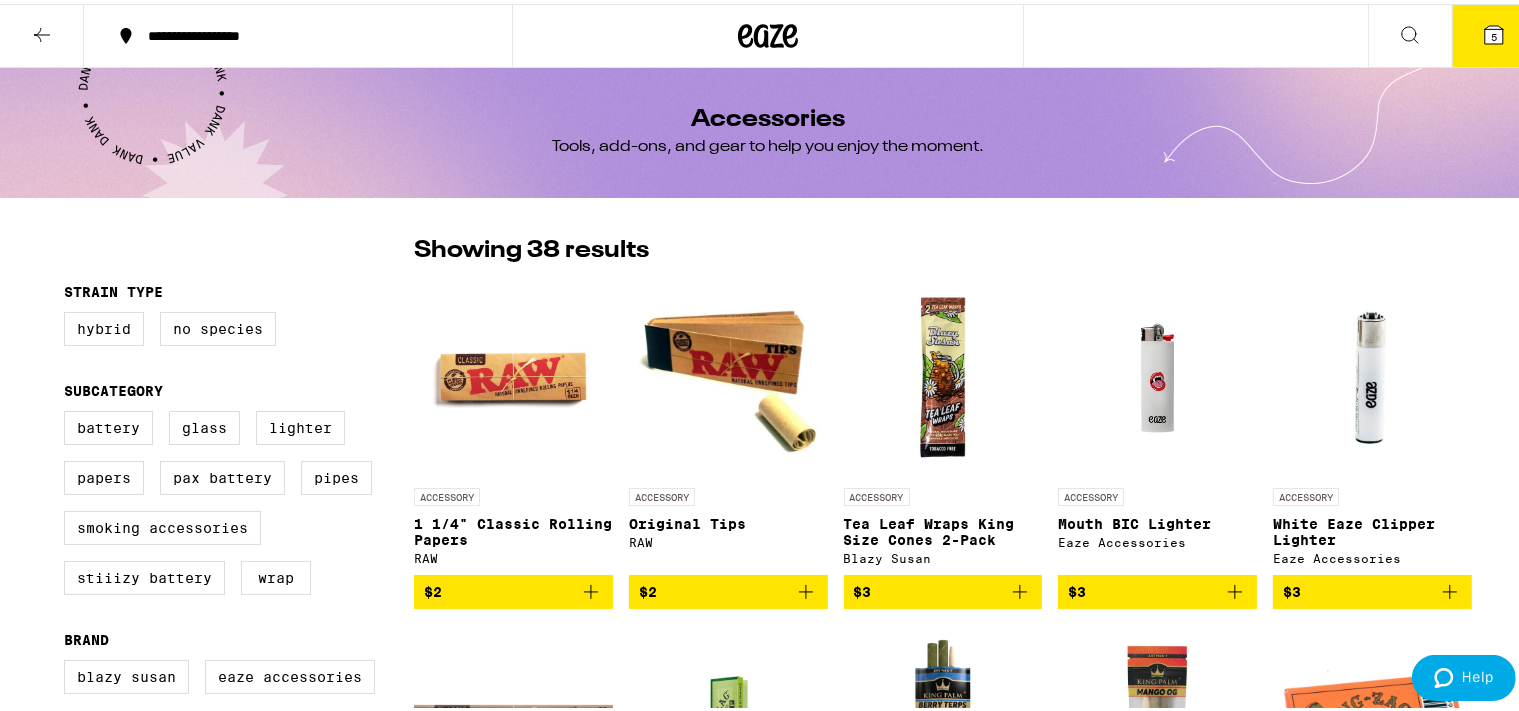click 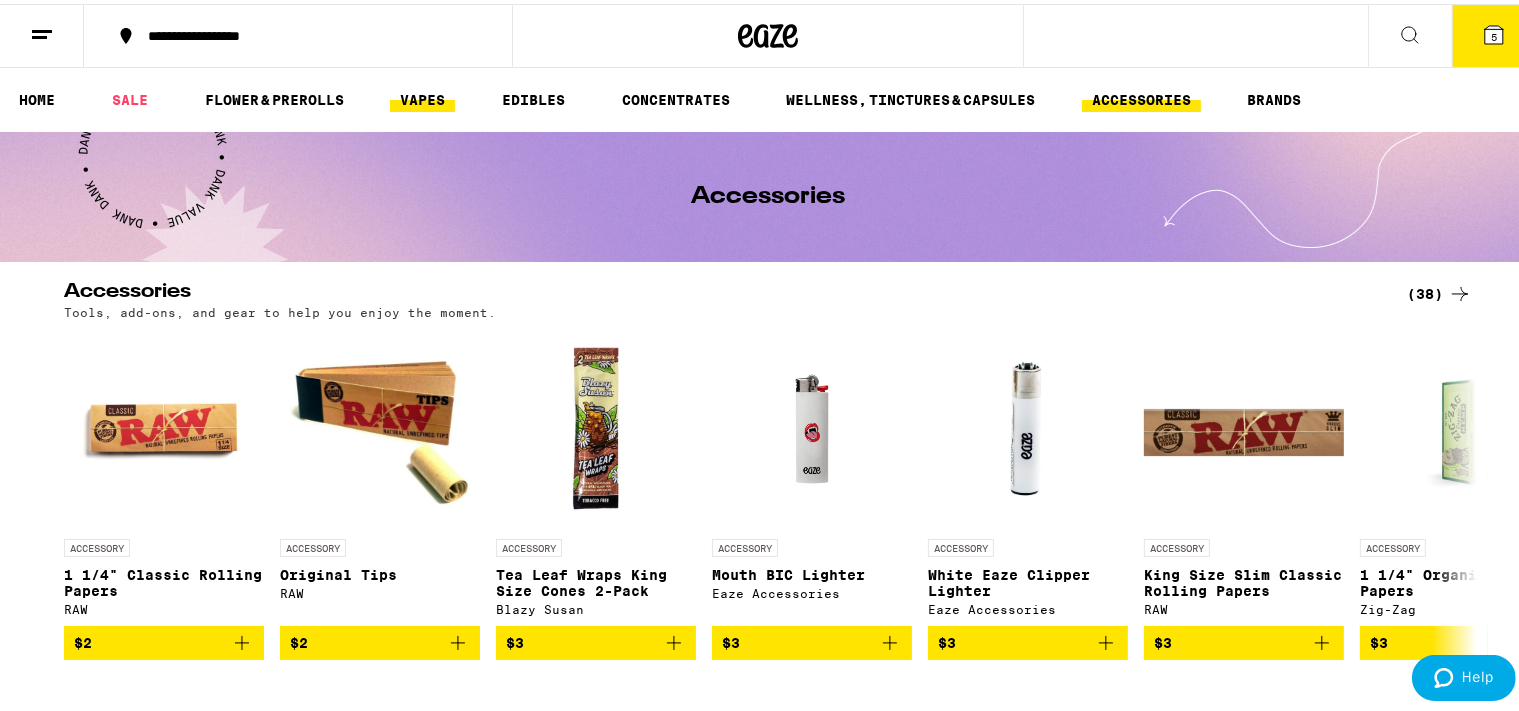click on "VAPES" at bounding box center [422, 96] 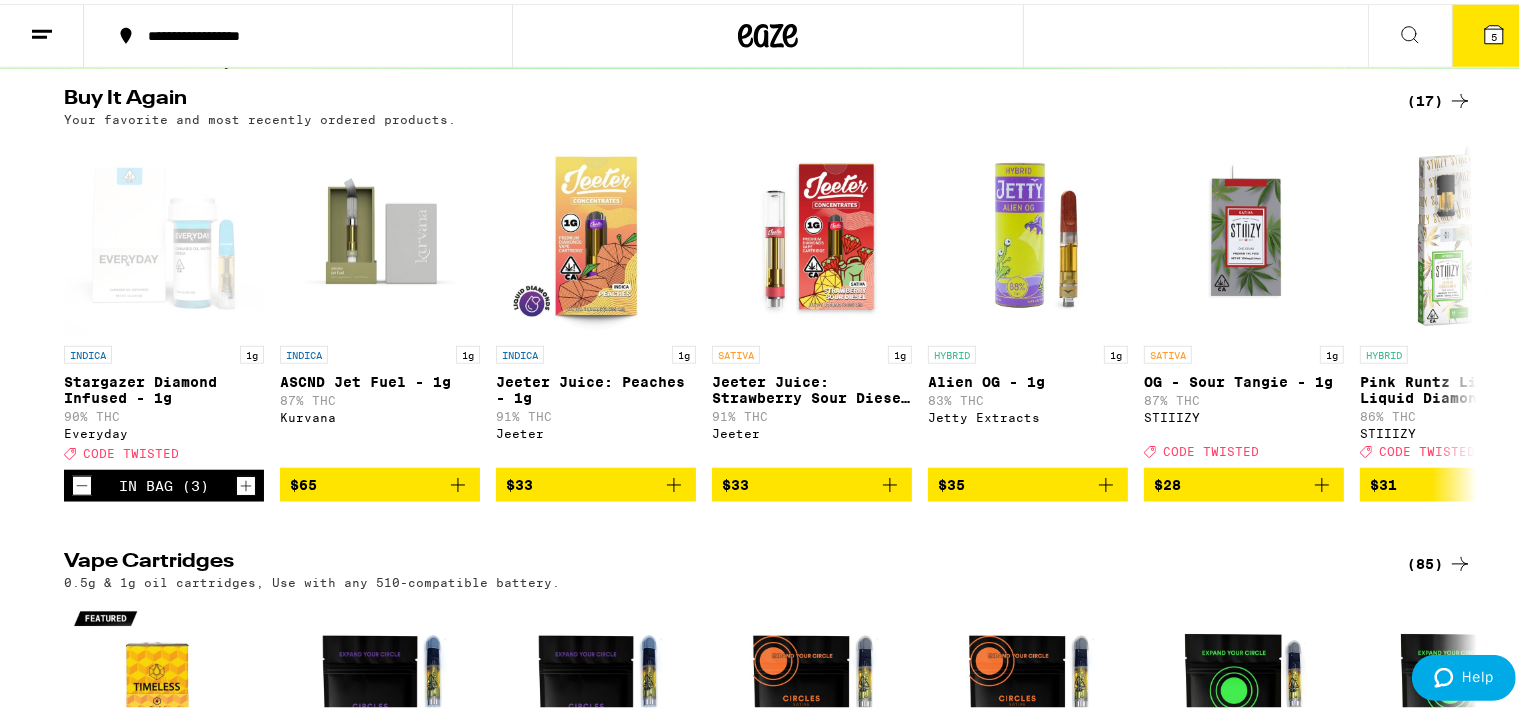 scroll, scrollTop: 0, scrollLeft: 0, axis: both 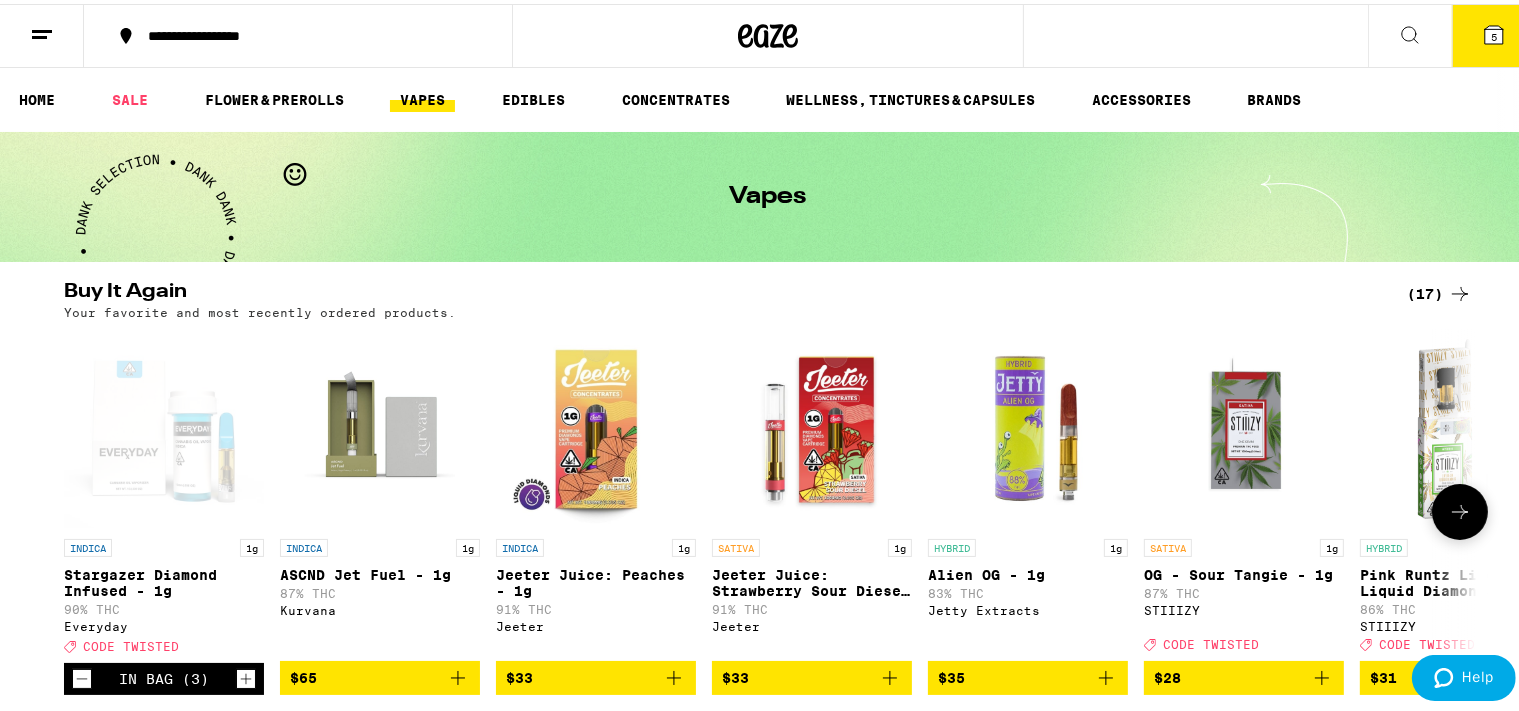 click at bounding box center (1028, 425) 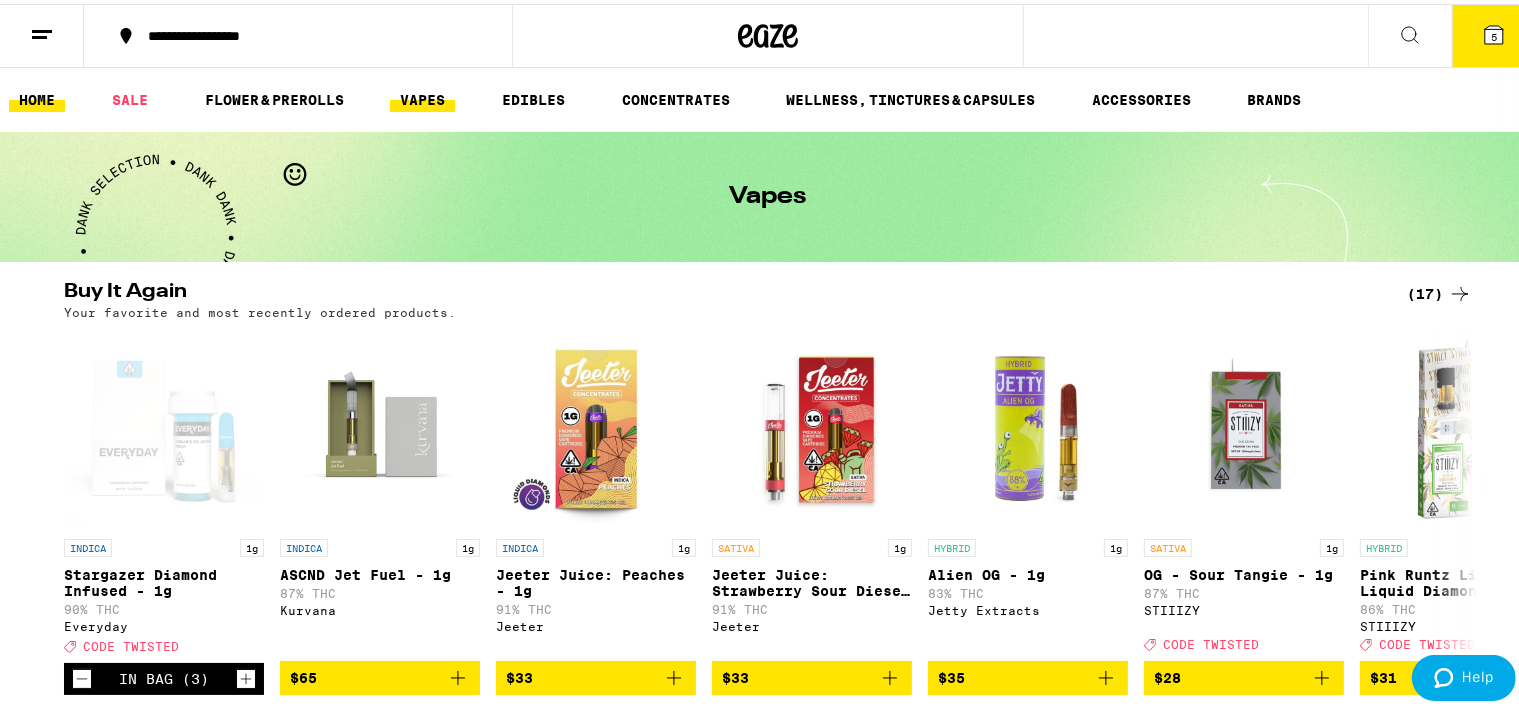click on "HOME" at bounding box center [37, 96] 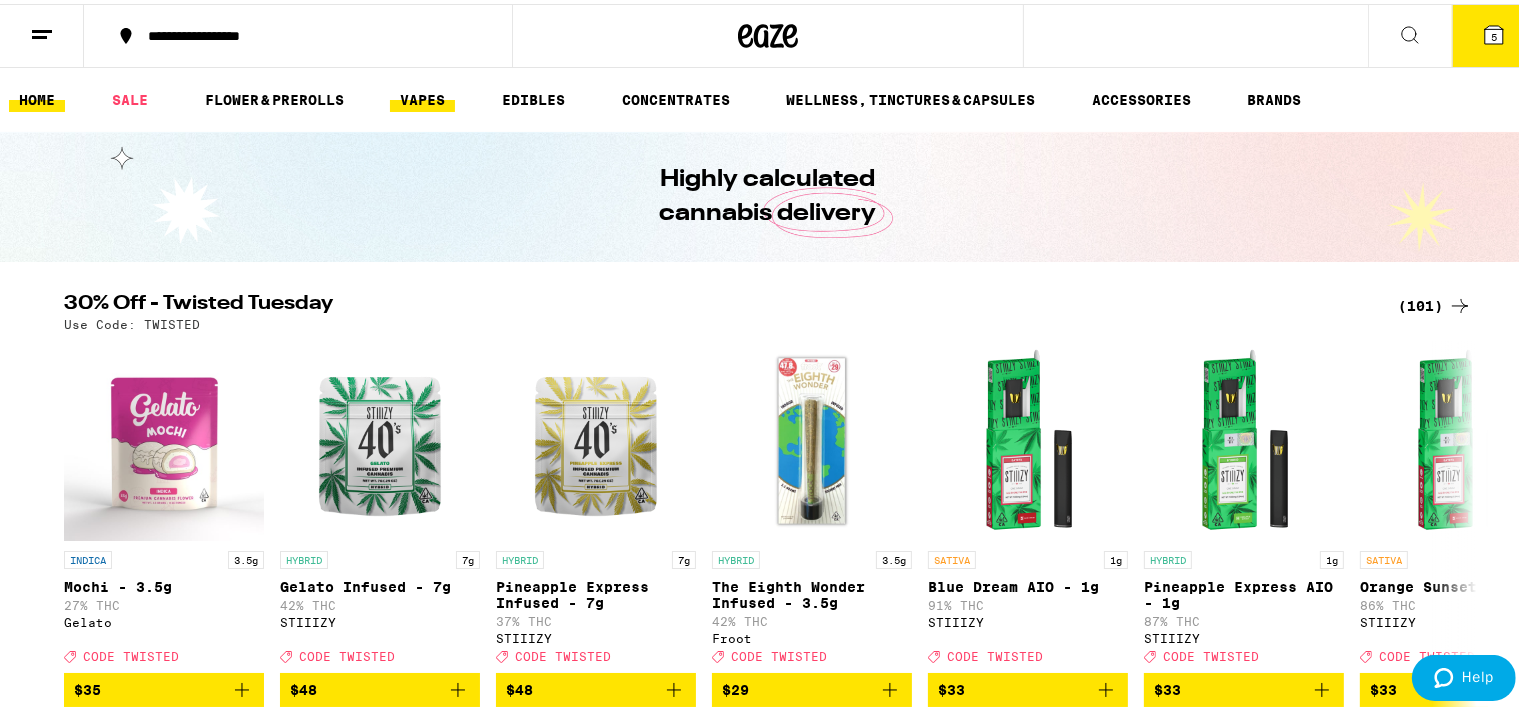 click on "VAPES" at bounding box center [422, 96] 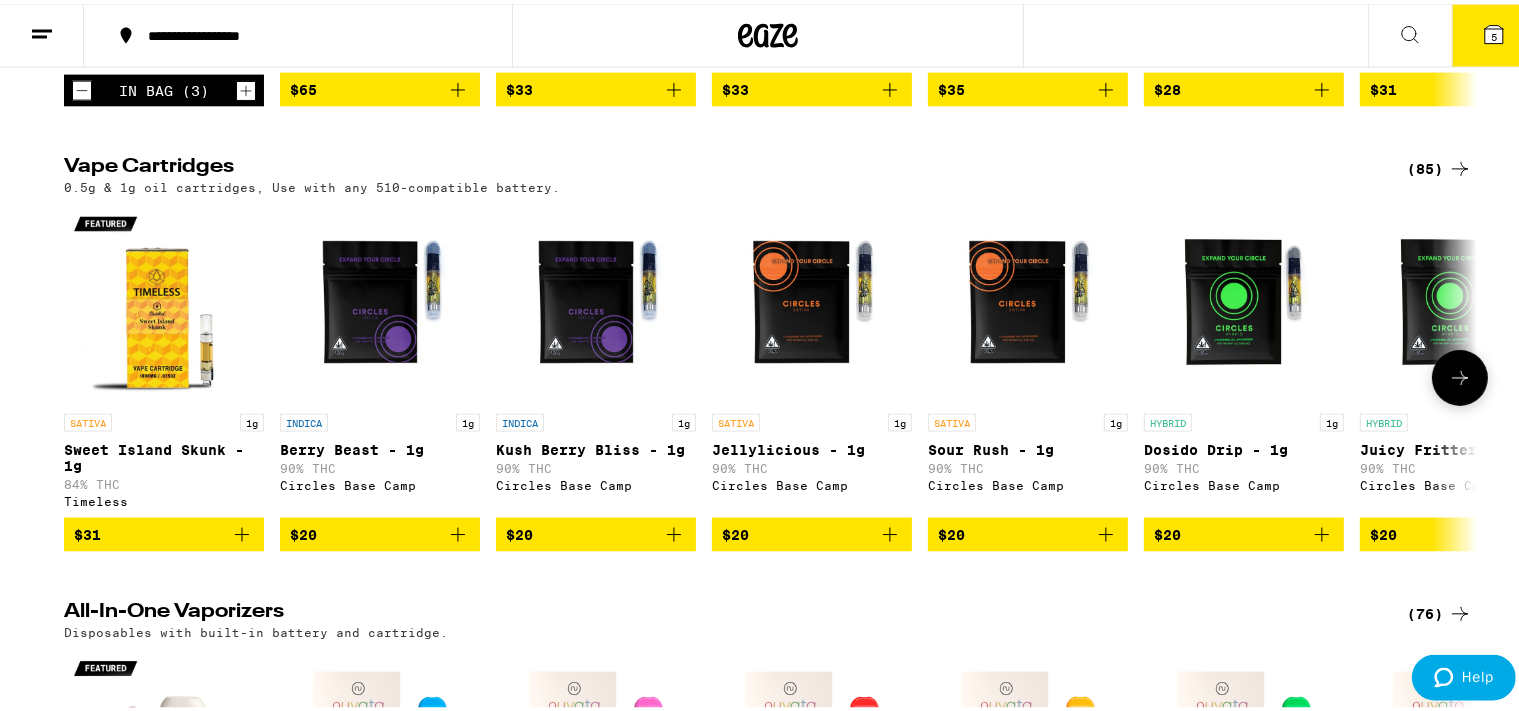 scroll, scrollTop: 665, scrollLeft: 0, axis: vertical 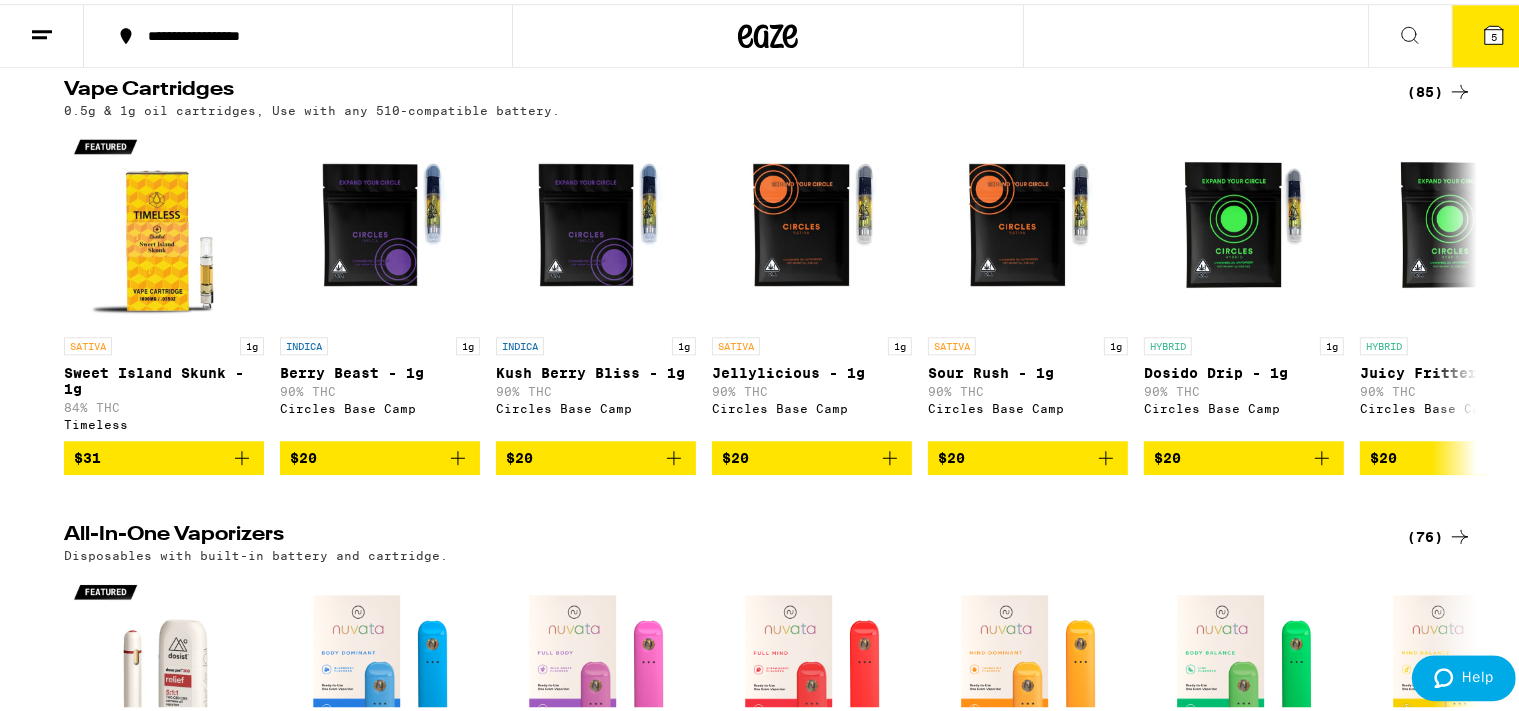 click on "(85)" at bounding box center (1439, 88) 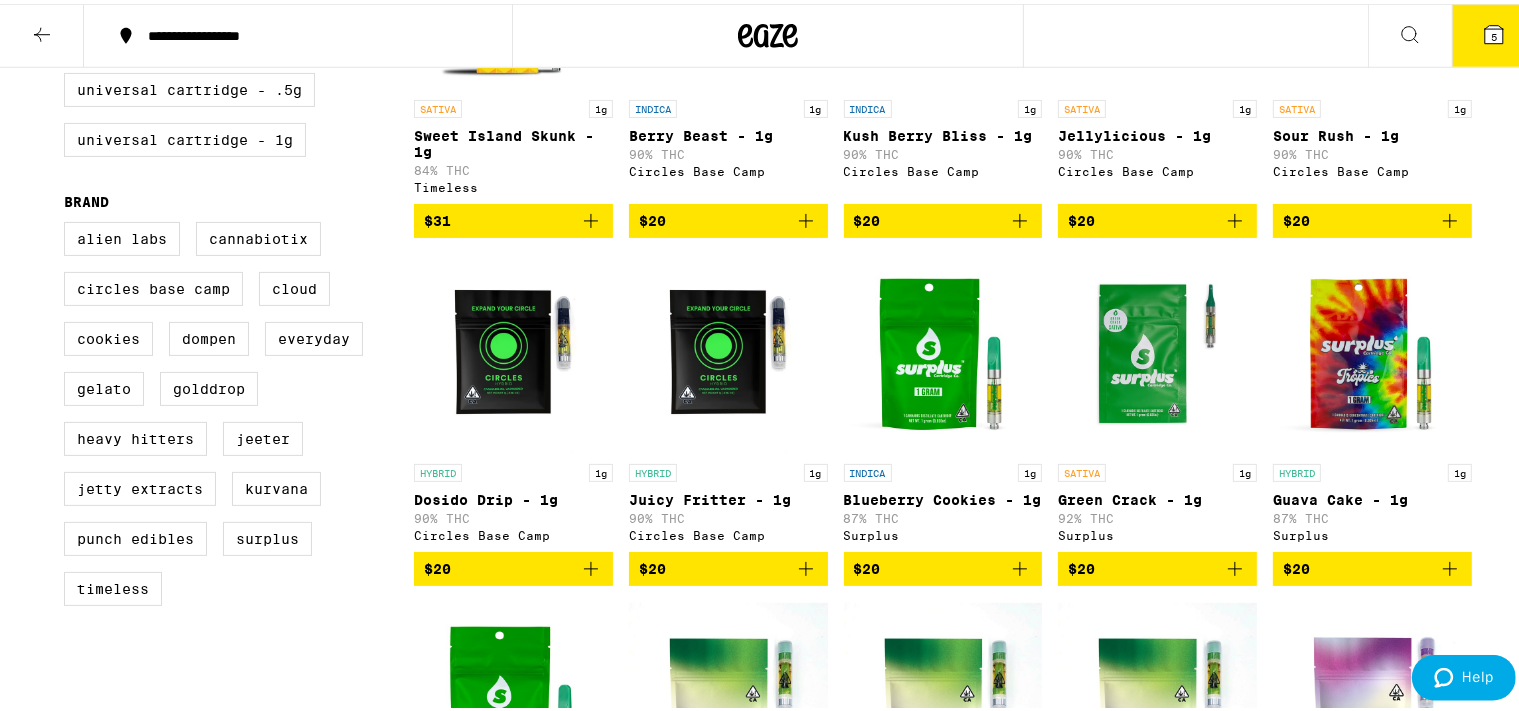 scroll, scrollTop: 0, scrollLeft: 0, axis: both 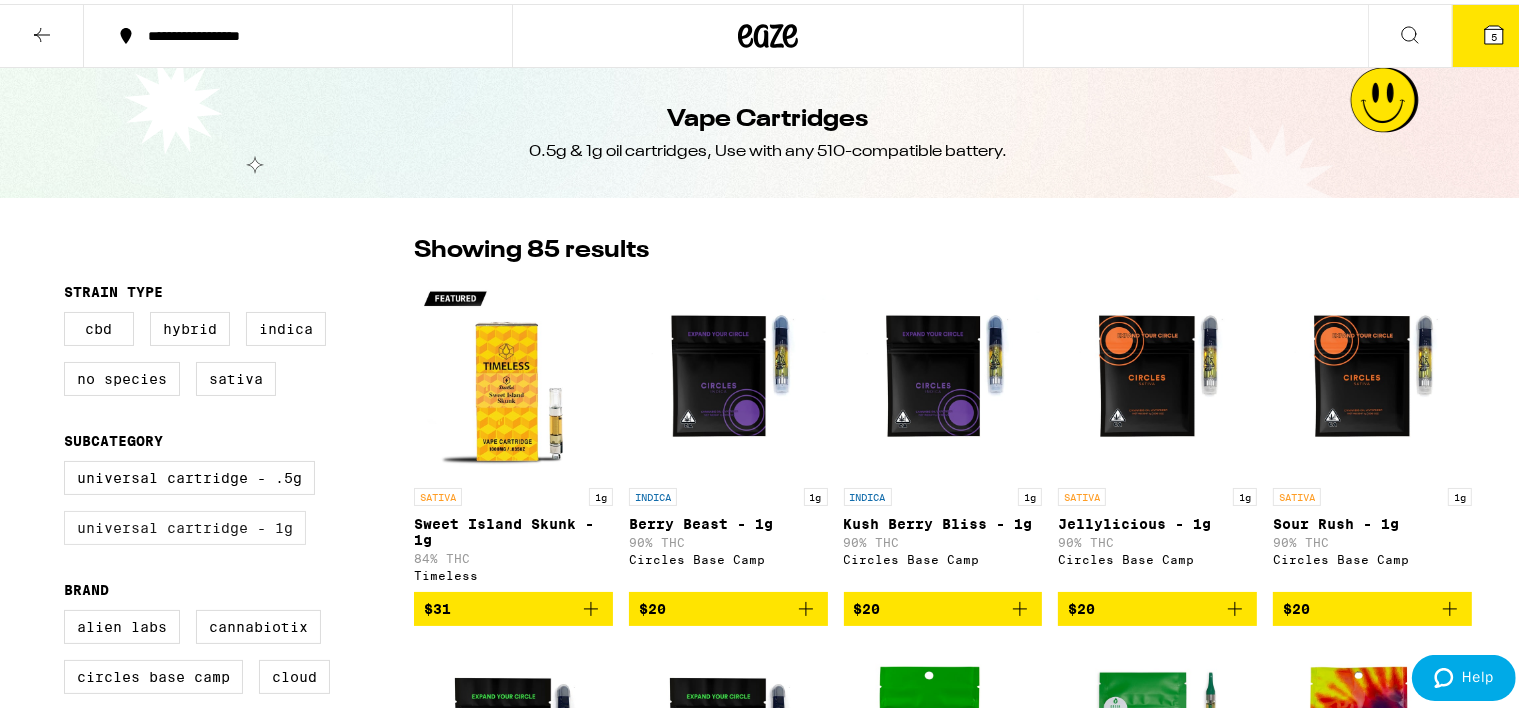 click on "Universal Cartridge - 1g" at bounding box center [185, 524] 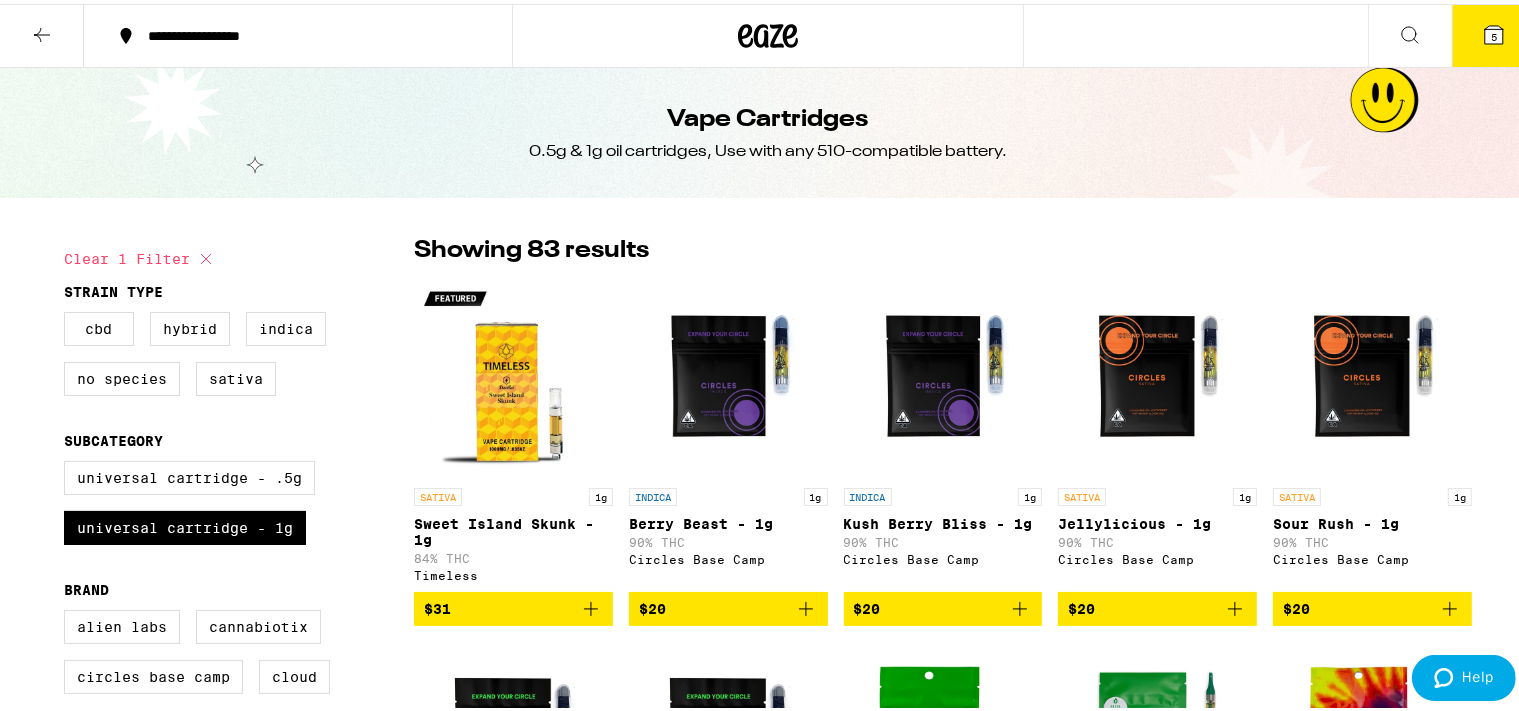 click 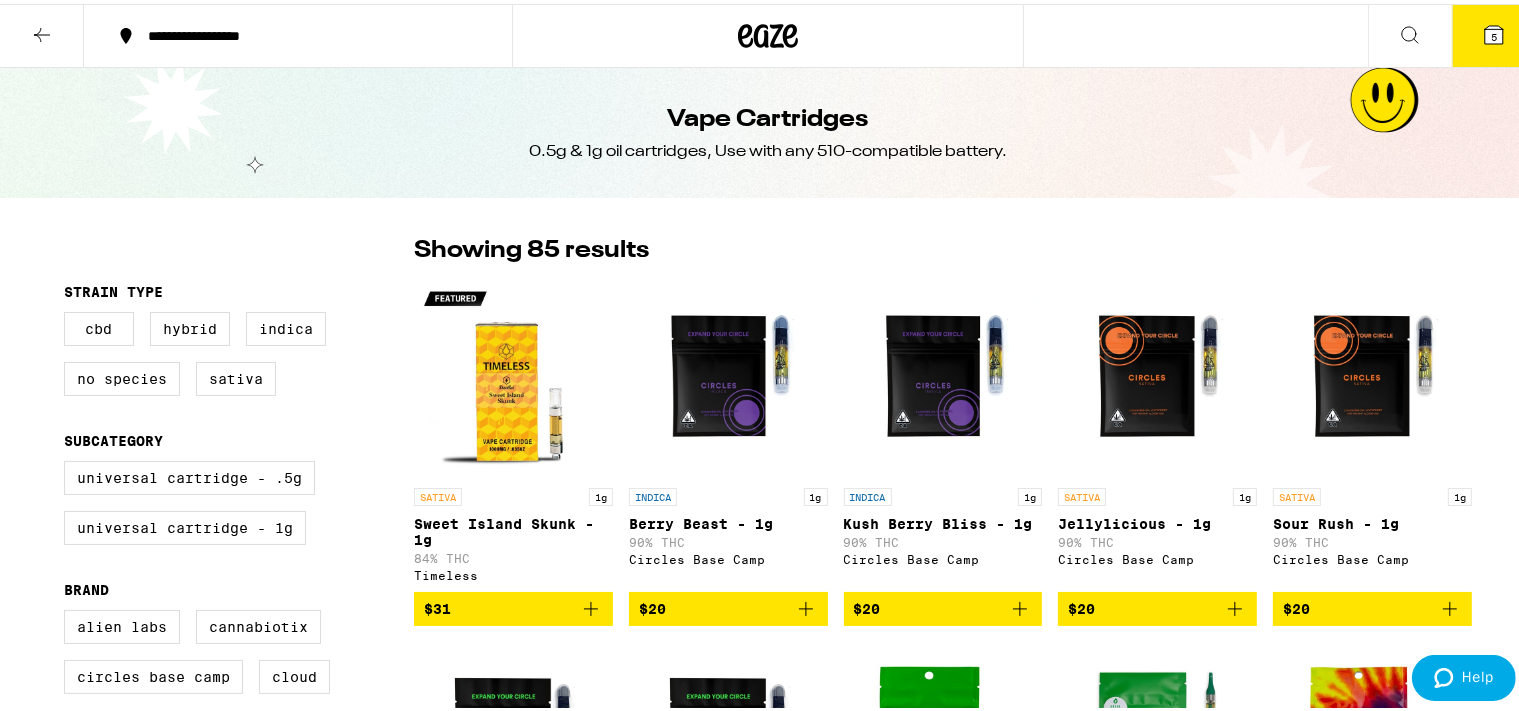 click 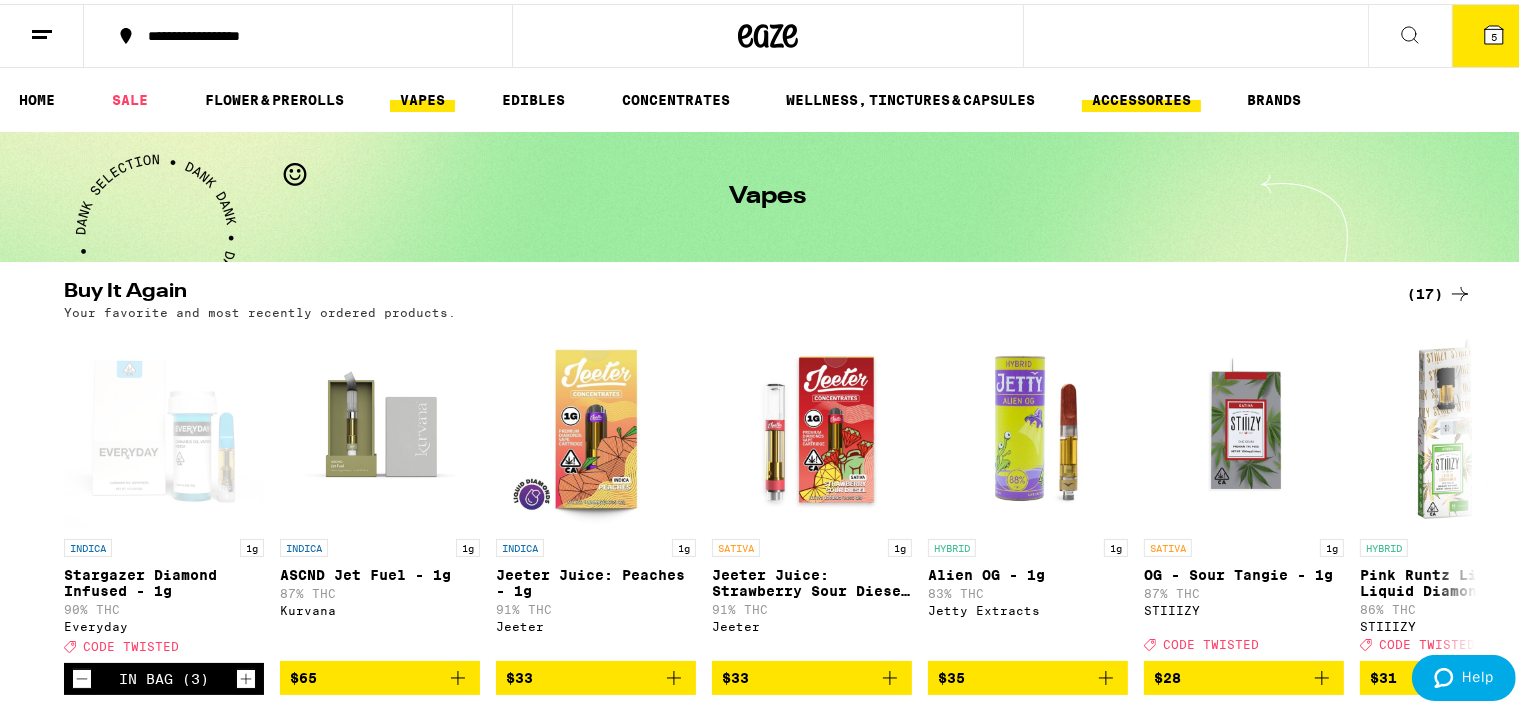click on "ACCESSORIES" at bounding box center (1141, 96) 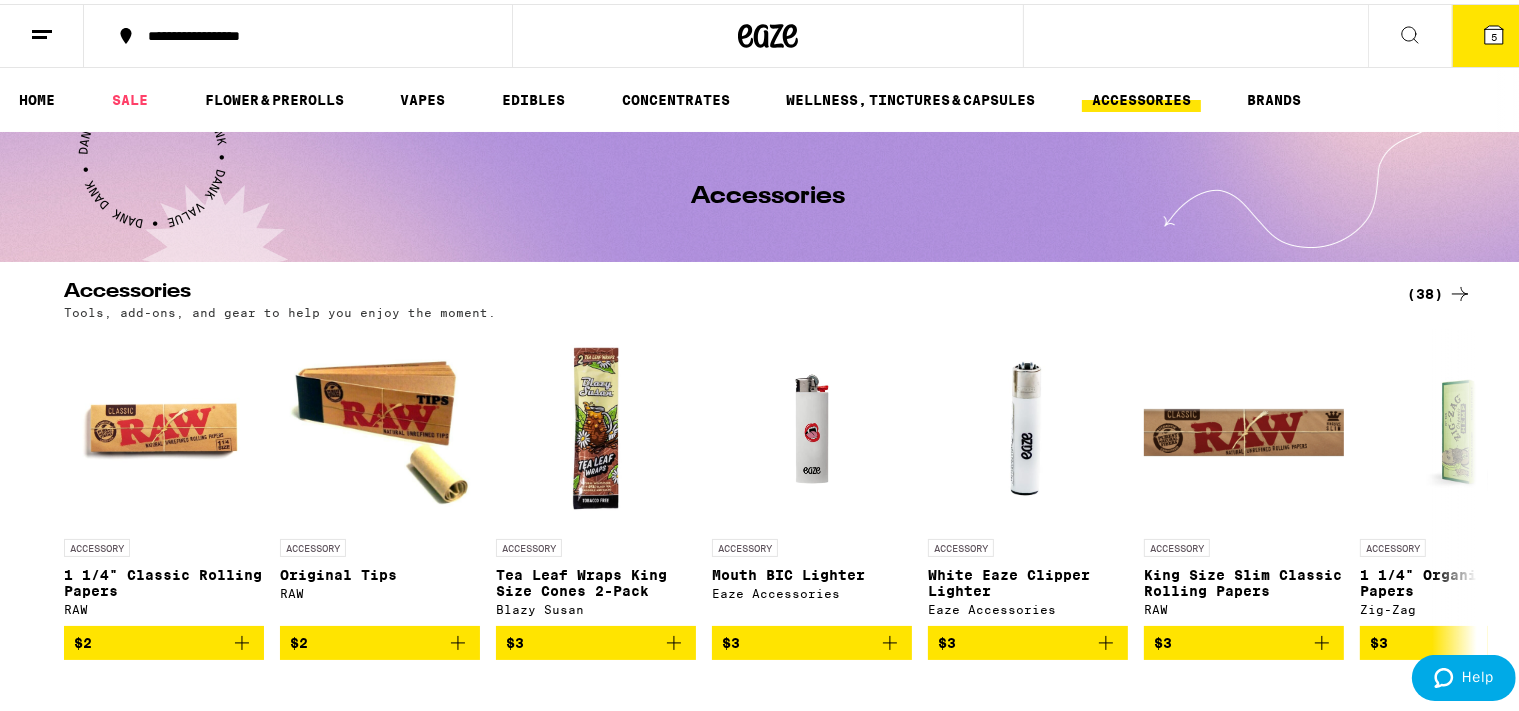 click on "(38)" at bounding box center [1439, 290] 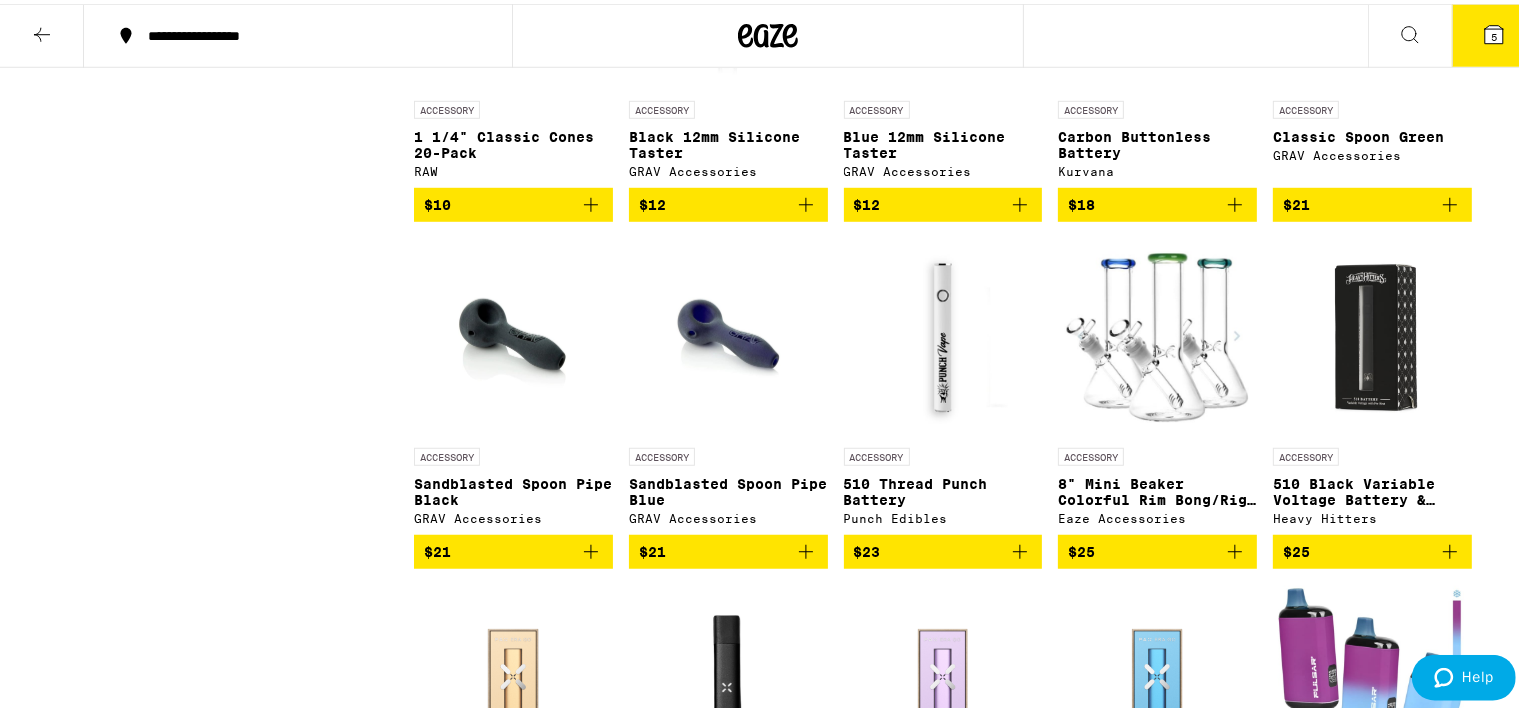 scroll, scrollTop: 1436, scrollLeft: 0, axis: vertical 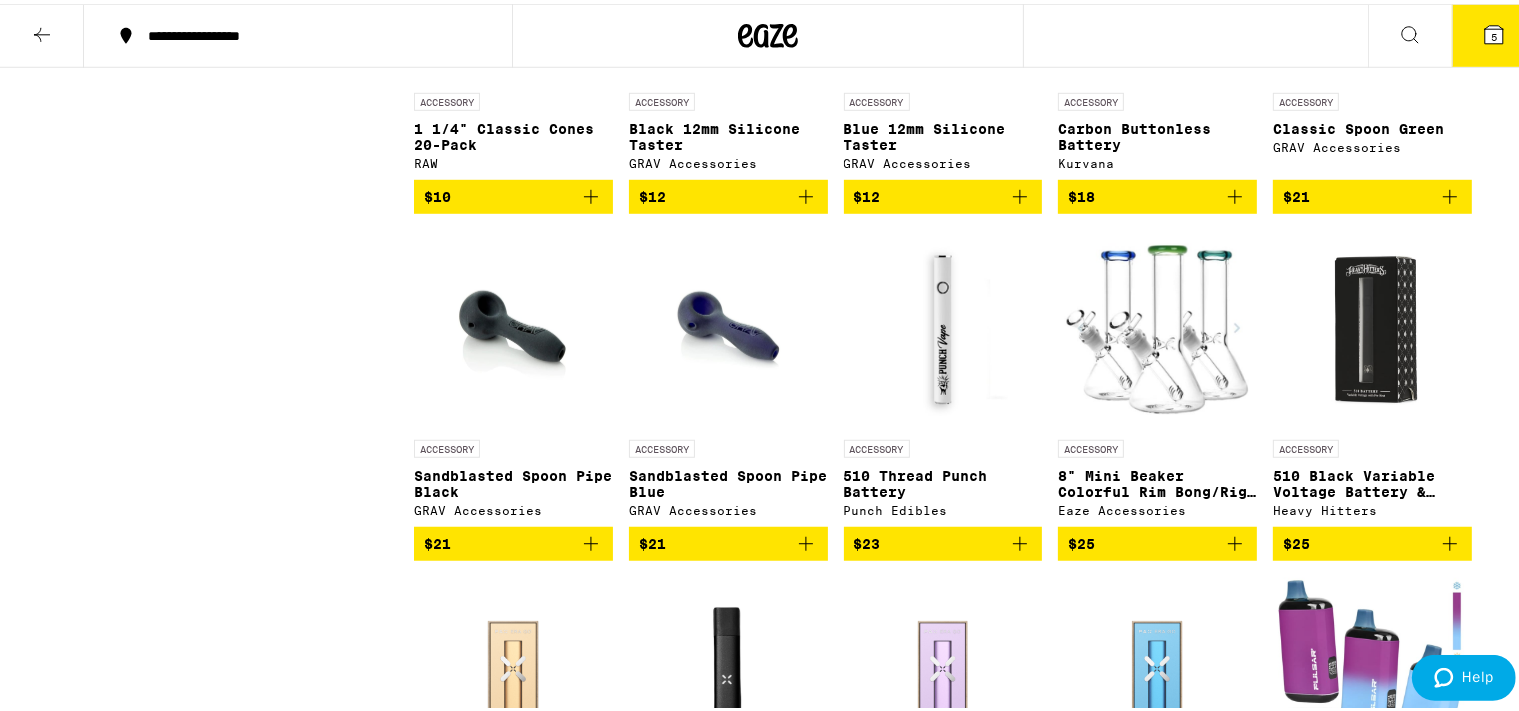 click at bounding box center (728, 326) 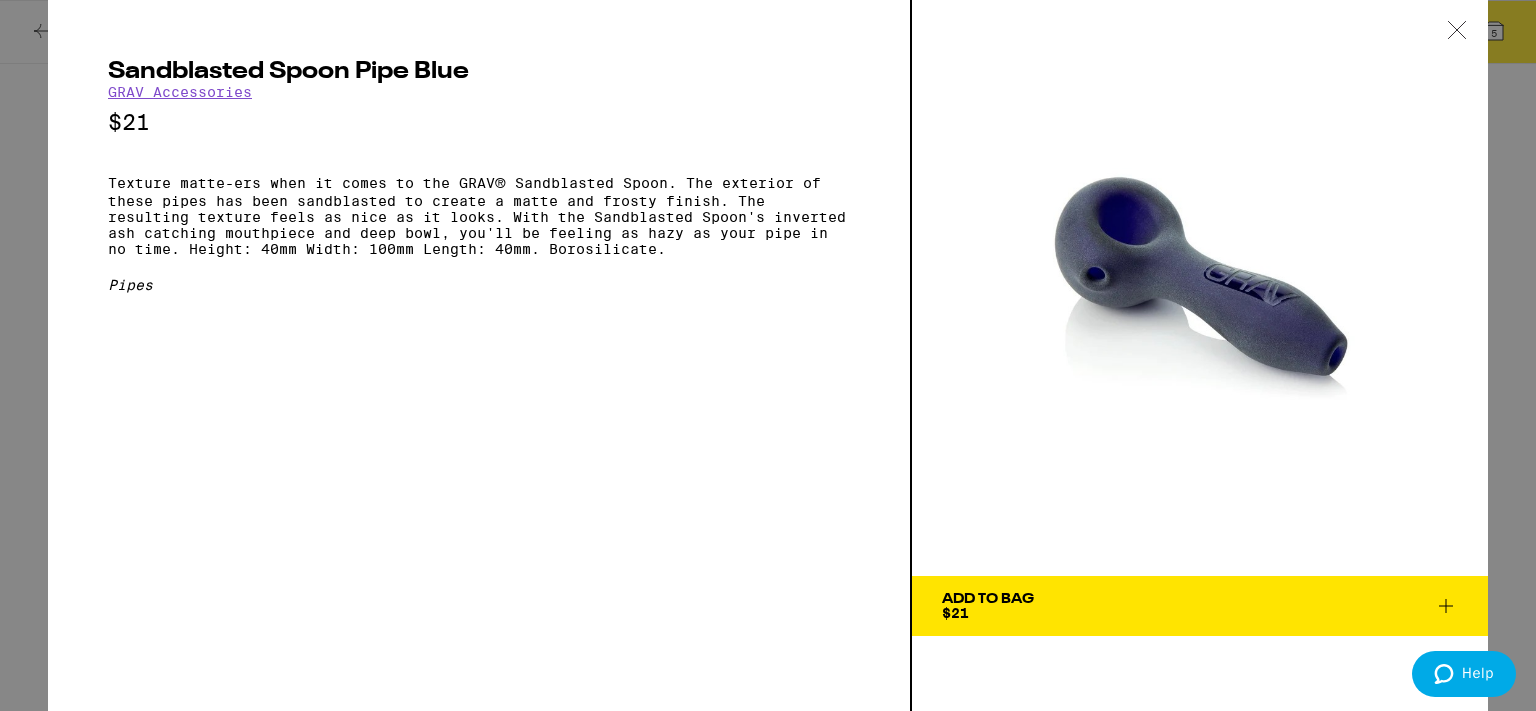 click 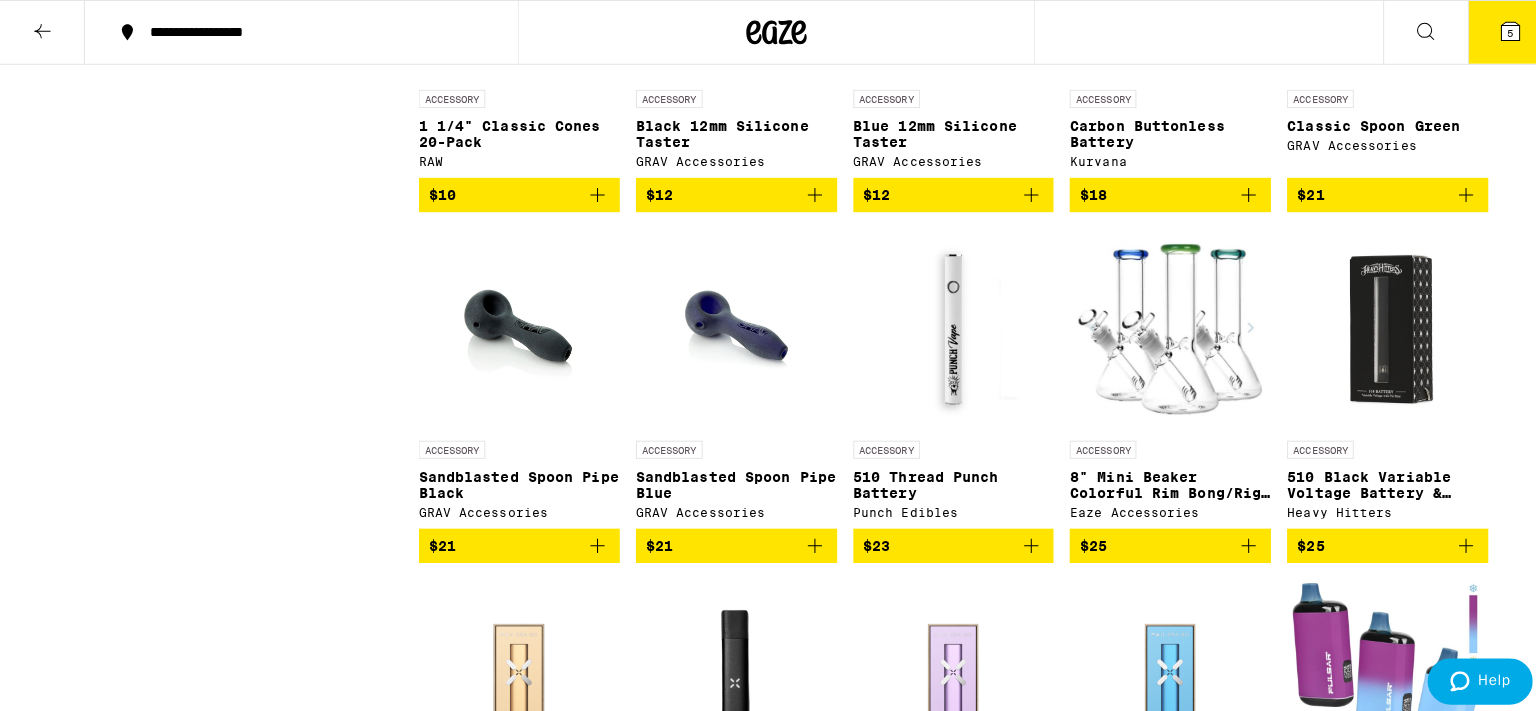 scroll, scrollTop: 1436, scrollLeft: 0, axis: vertical 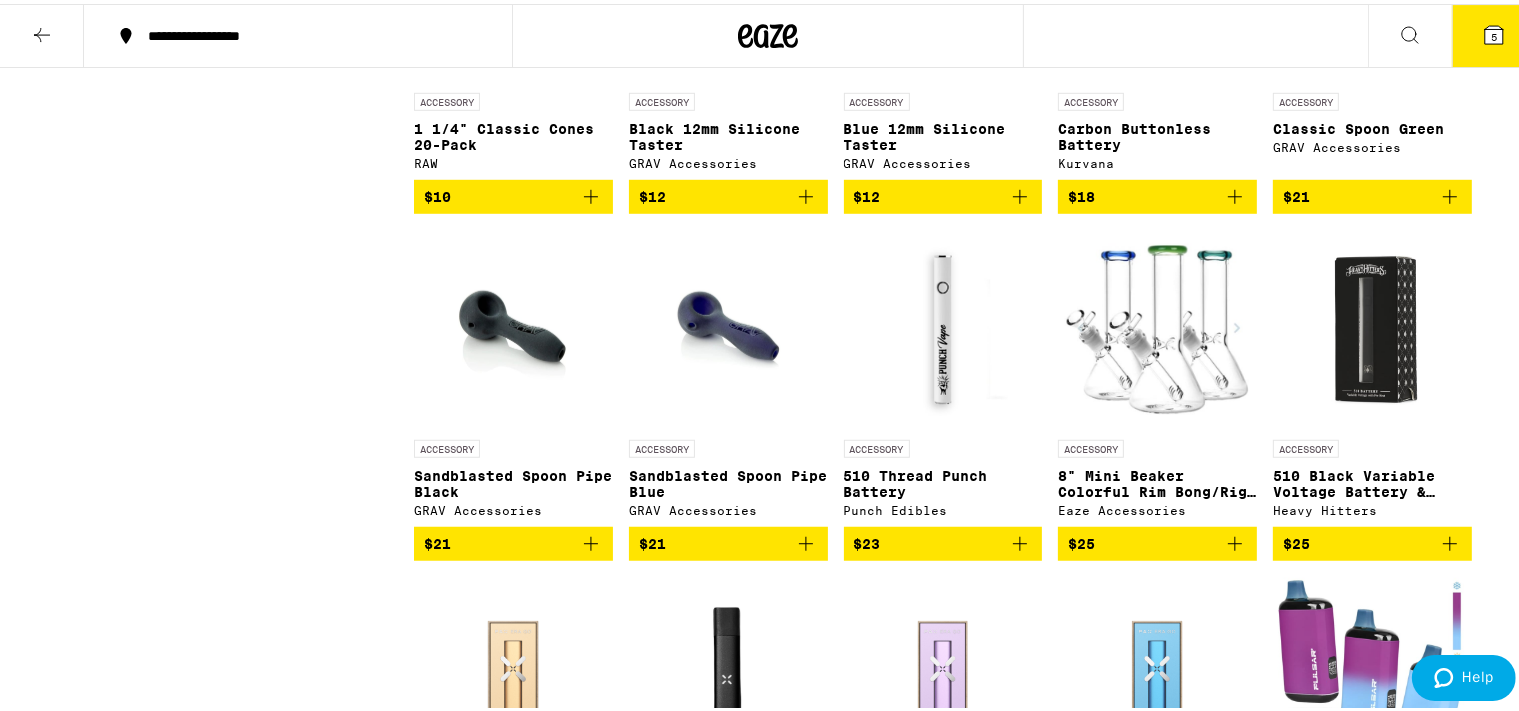 click at bounding box center [1372, 326] 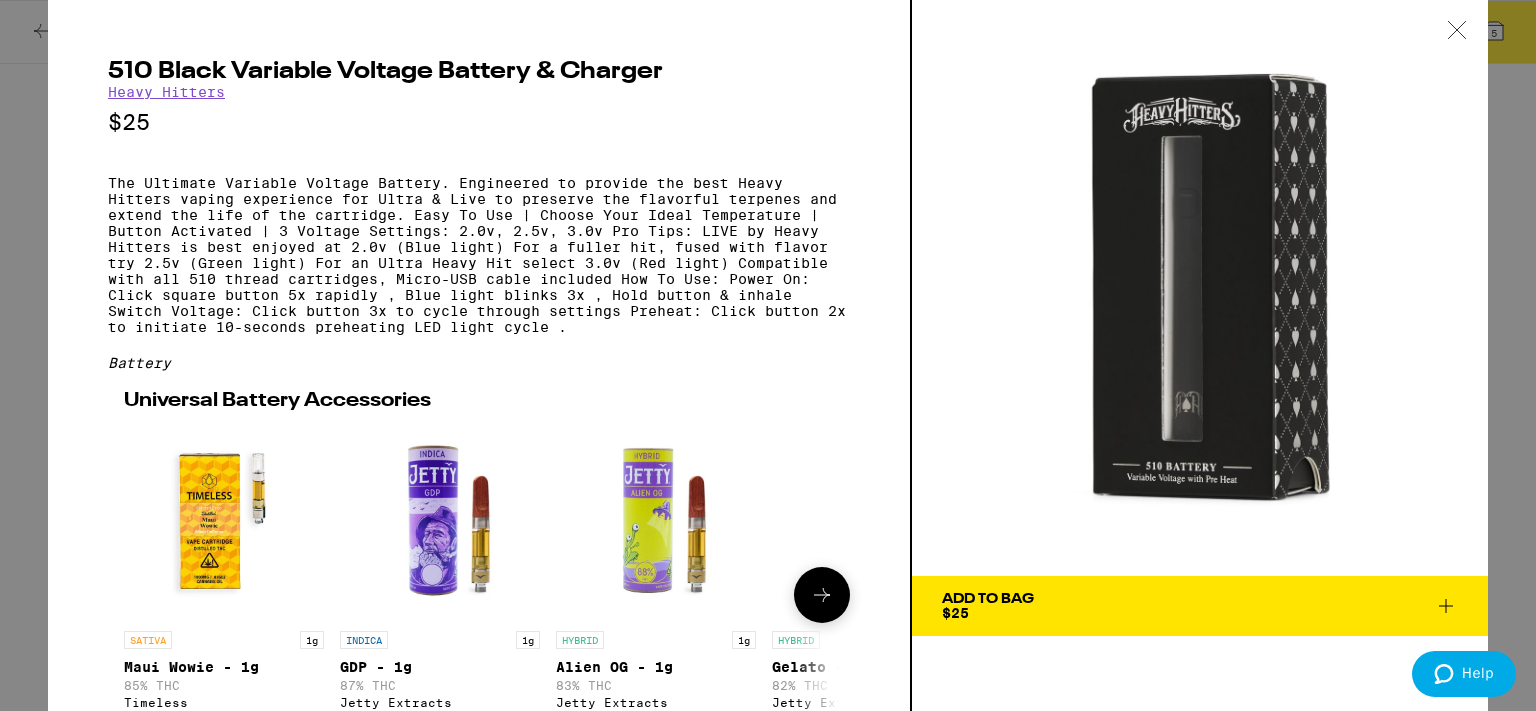 scroll, scrollTop: 107, scrollLeft: 0, axis: vertical 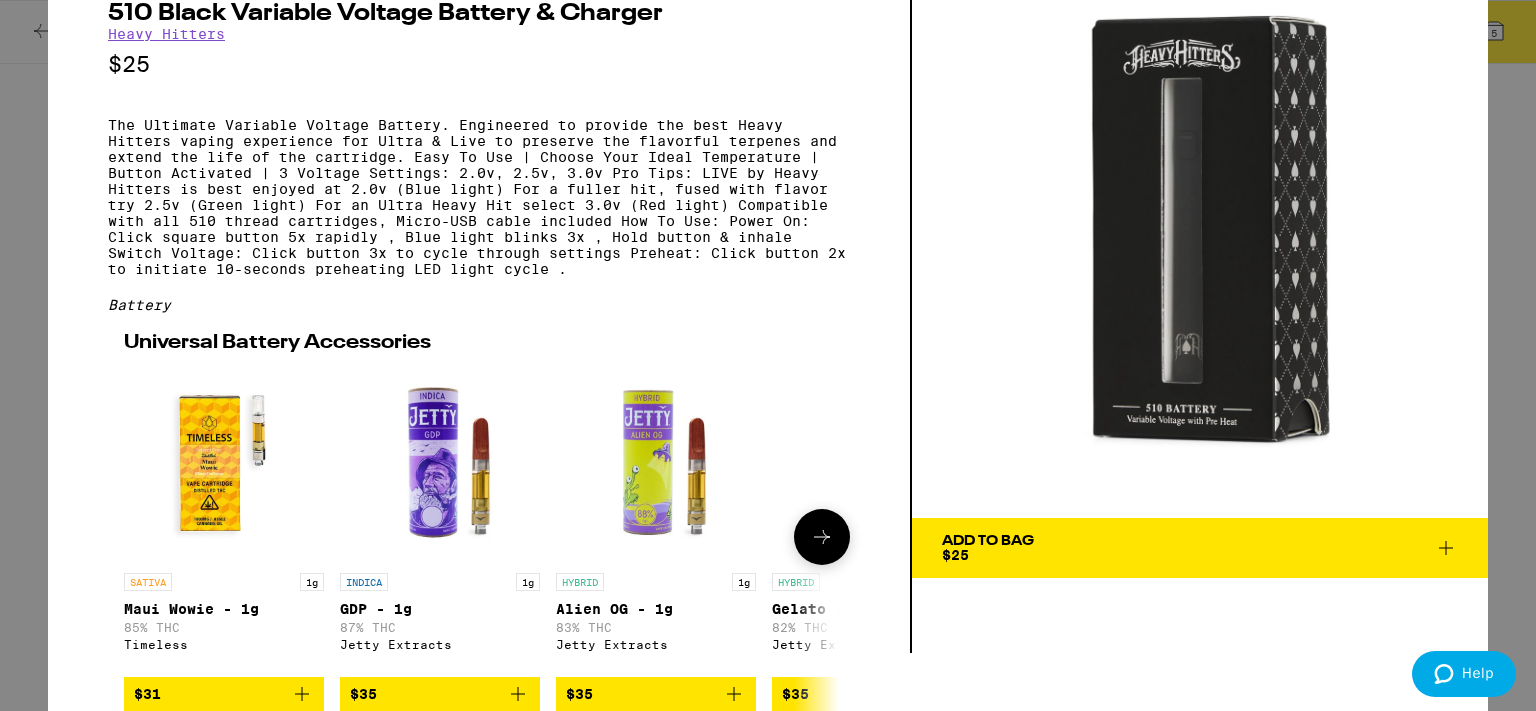 click at bounding box center (822, 537) 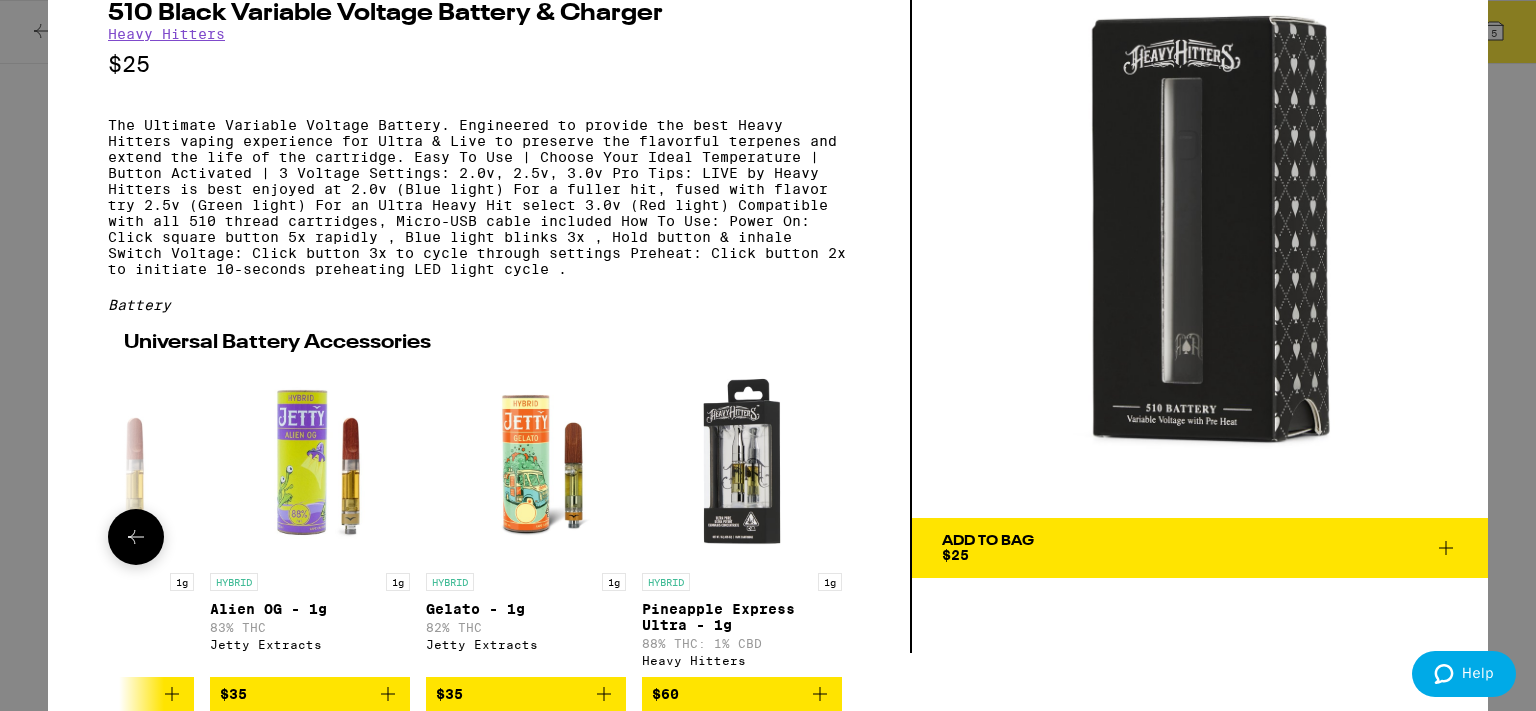 click at bounding box center (822, 537) 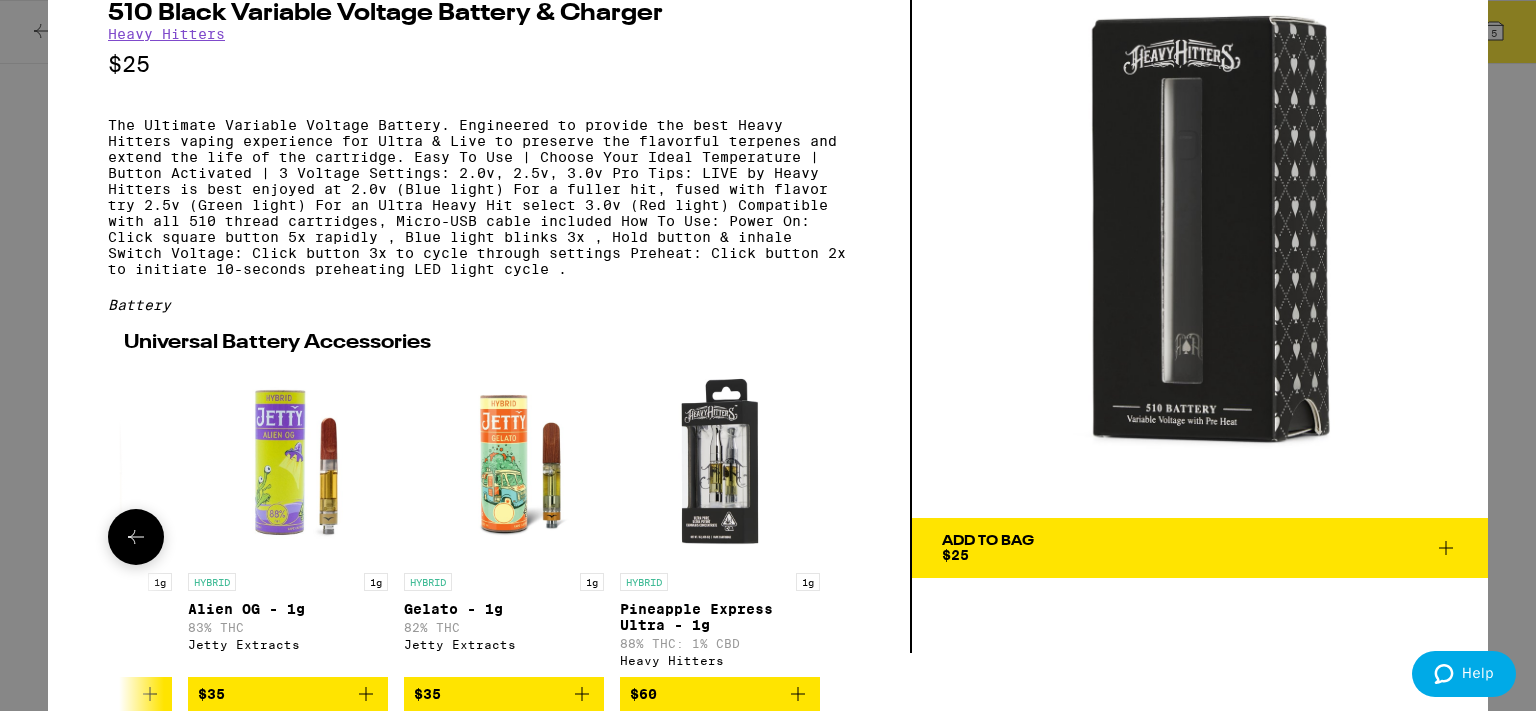 scroll, scrollTop: 0, scrollLeft: 369, axis: horizontal 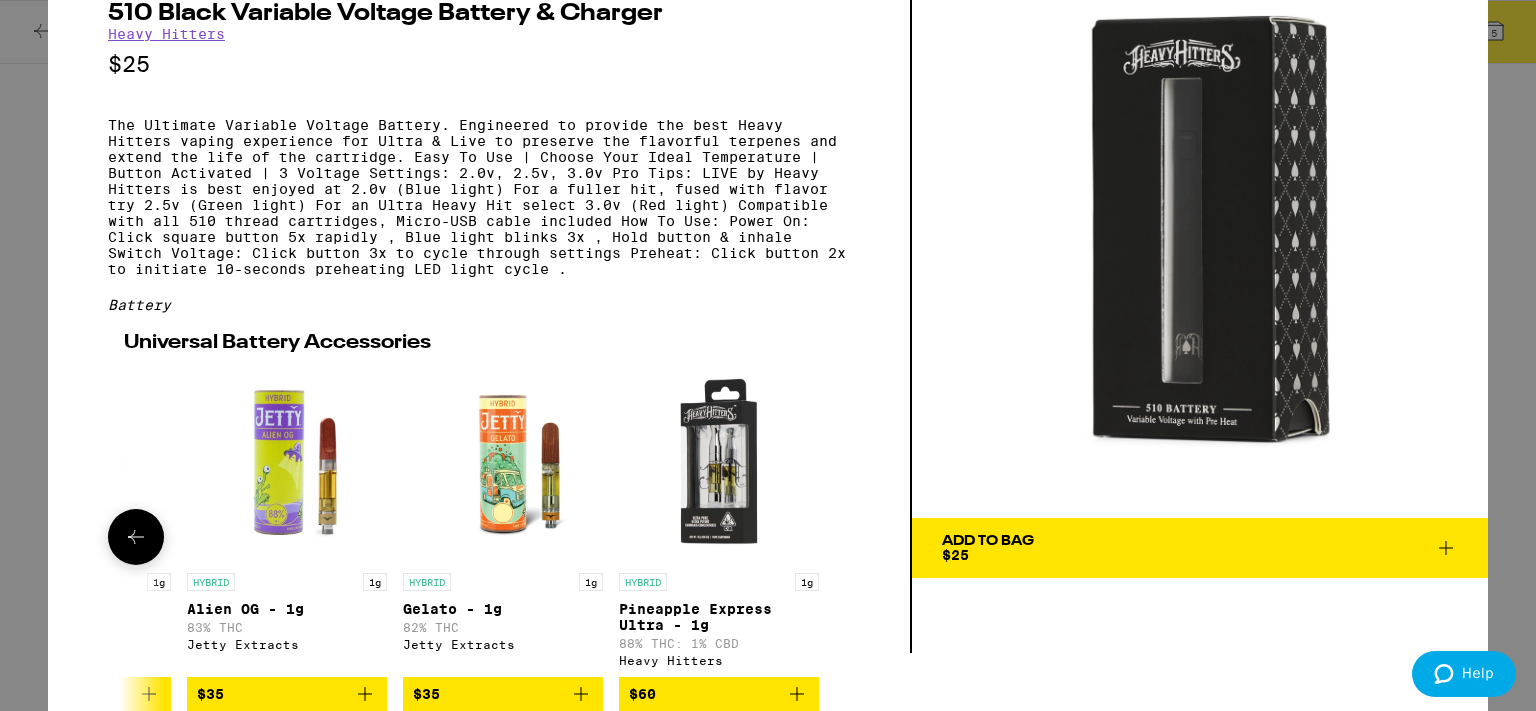 click at bounding box center [822, 537] 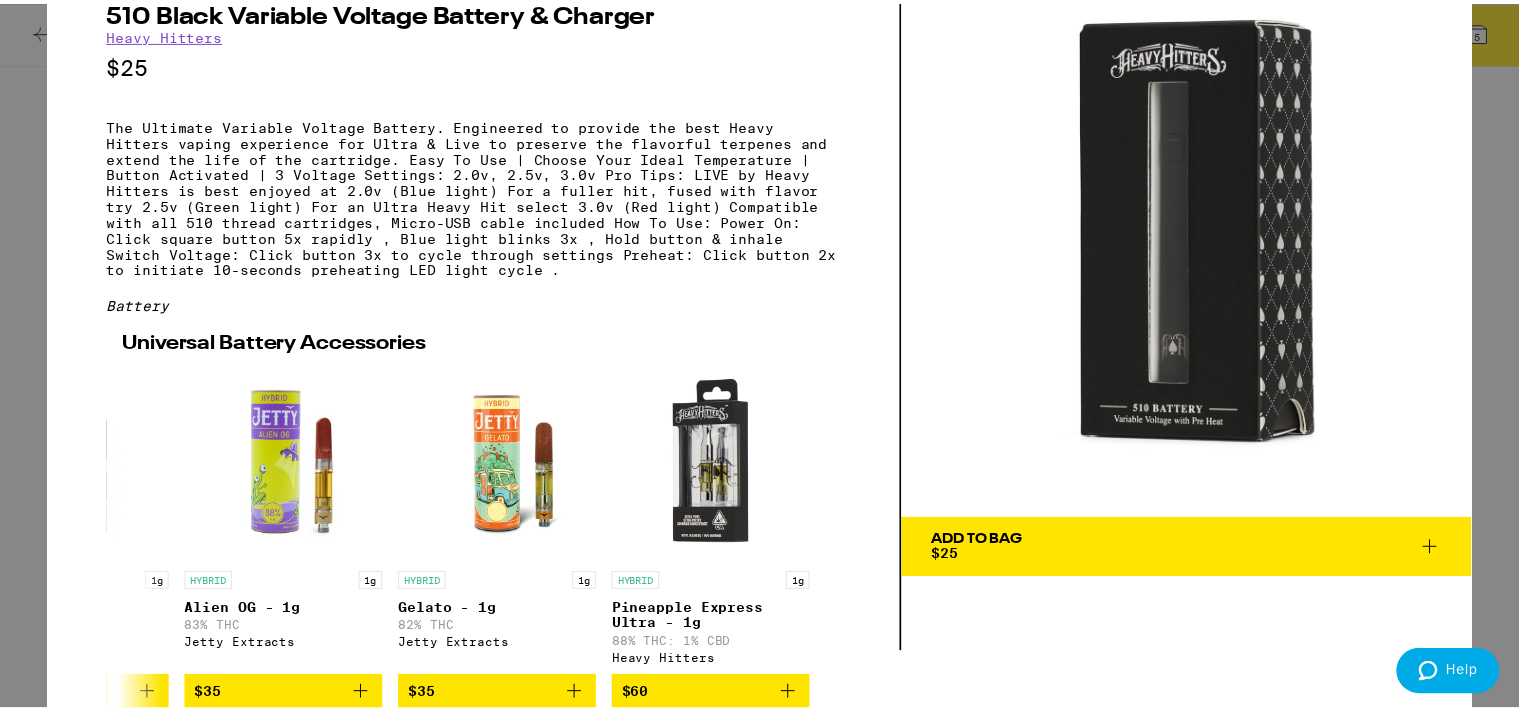 scroll, scrollTop: 0, scrollLeft: 0, axis: both 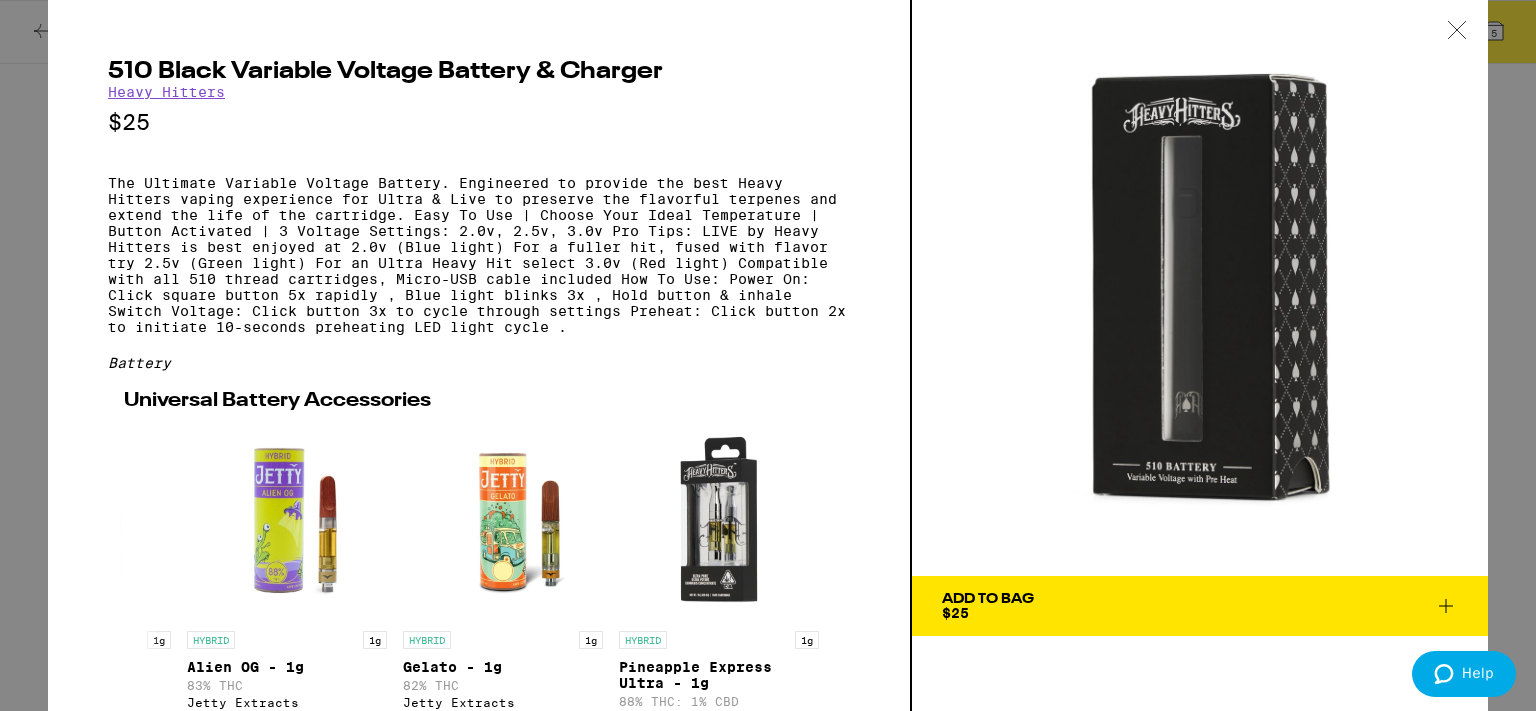 click 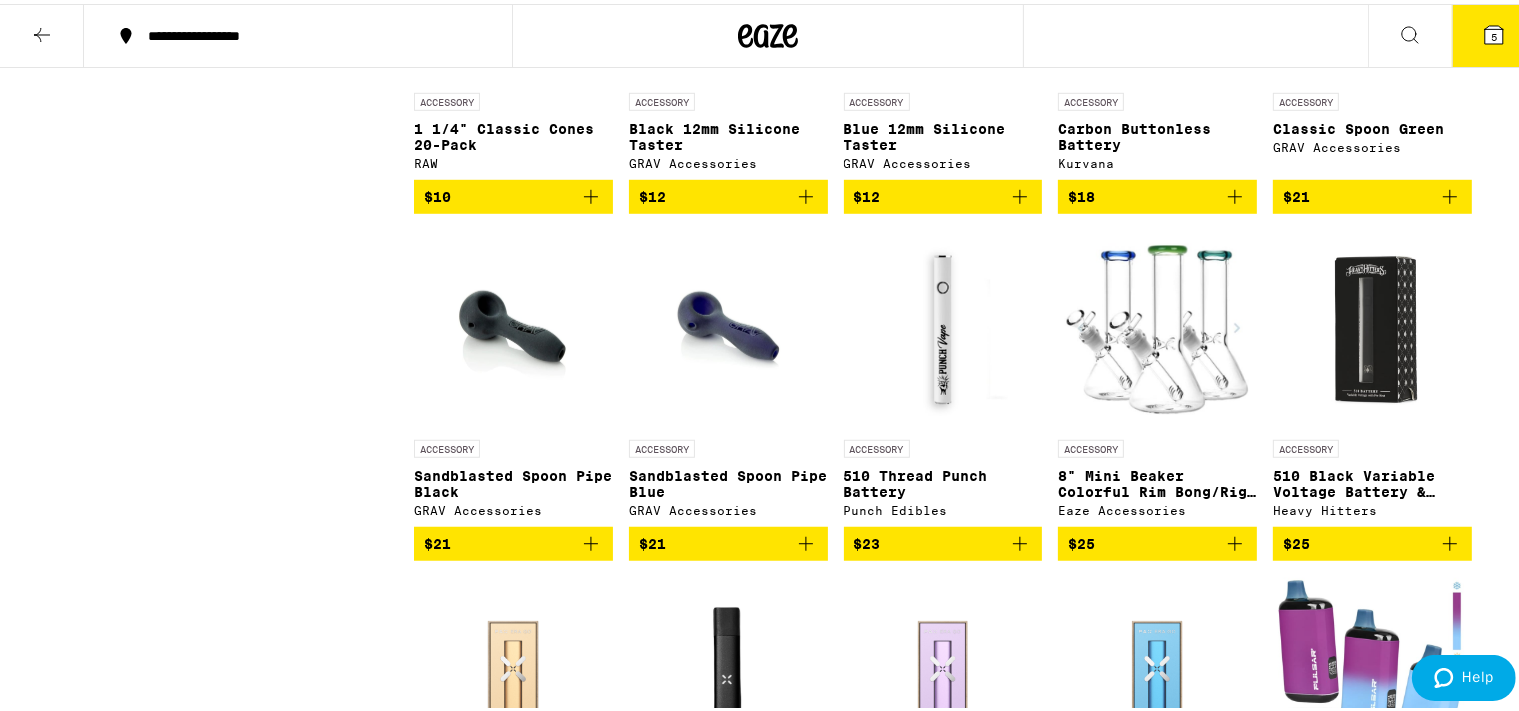 click at bounding box center (943, 326) 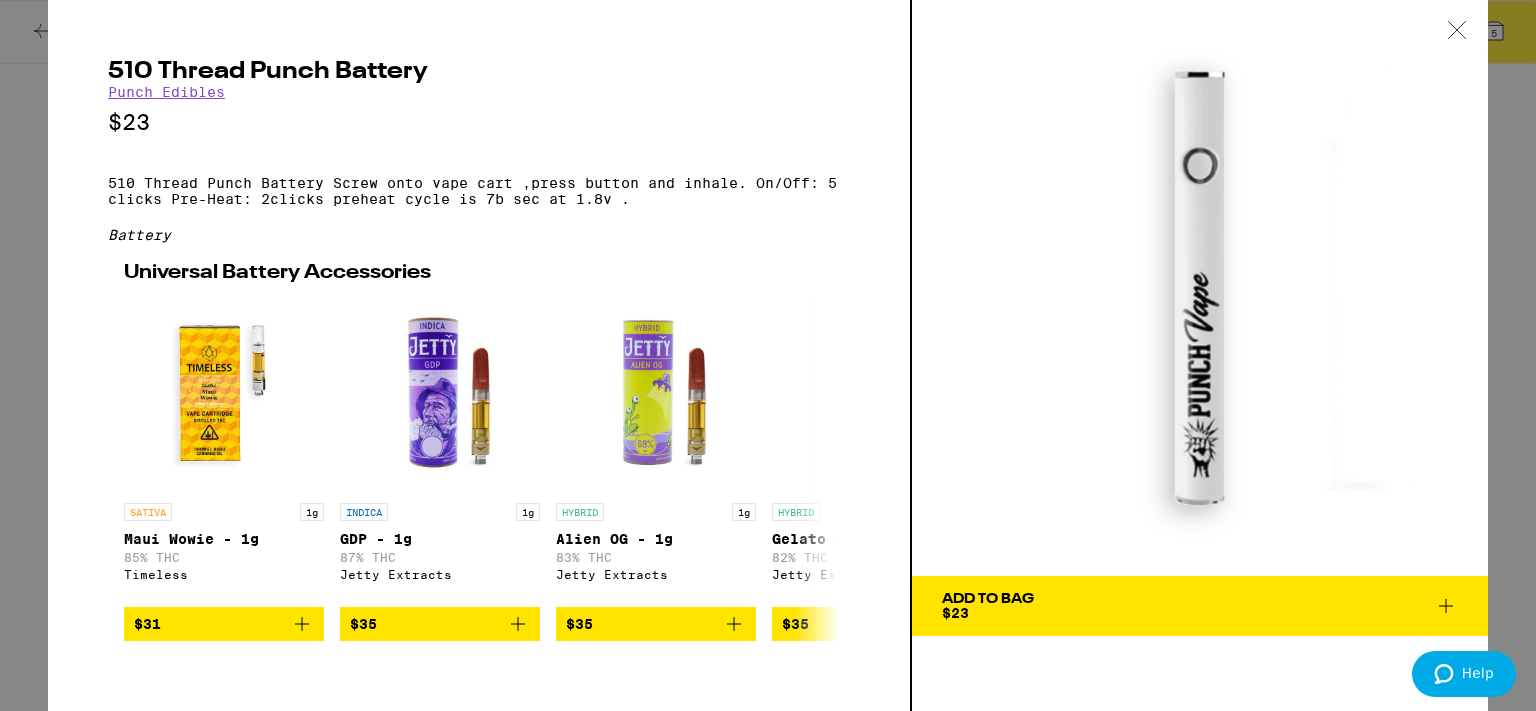 click at bounding box center [1457, 31] 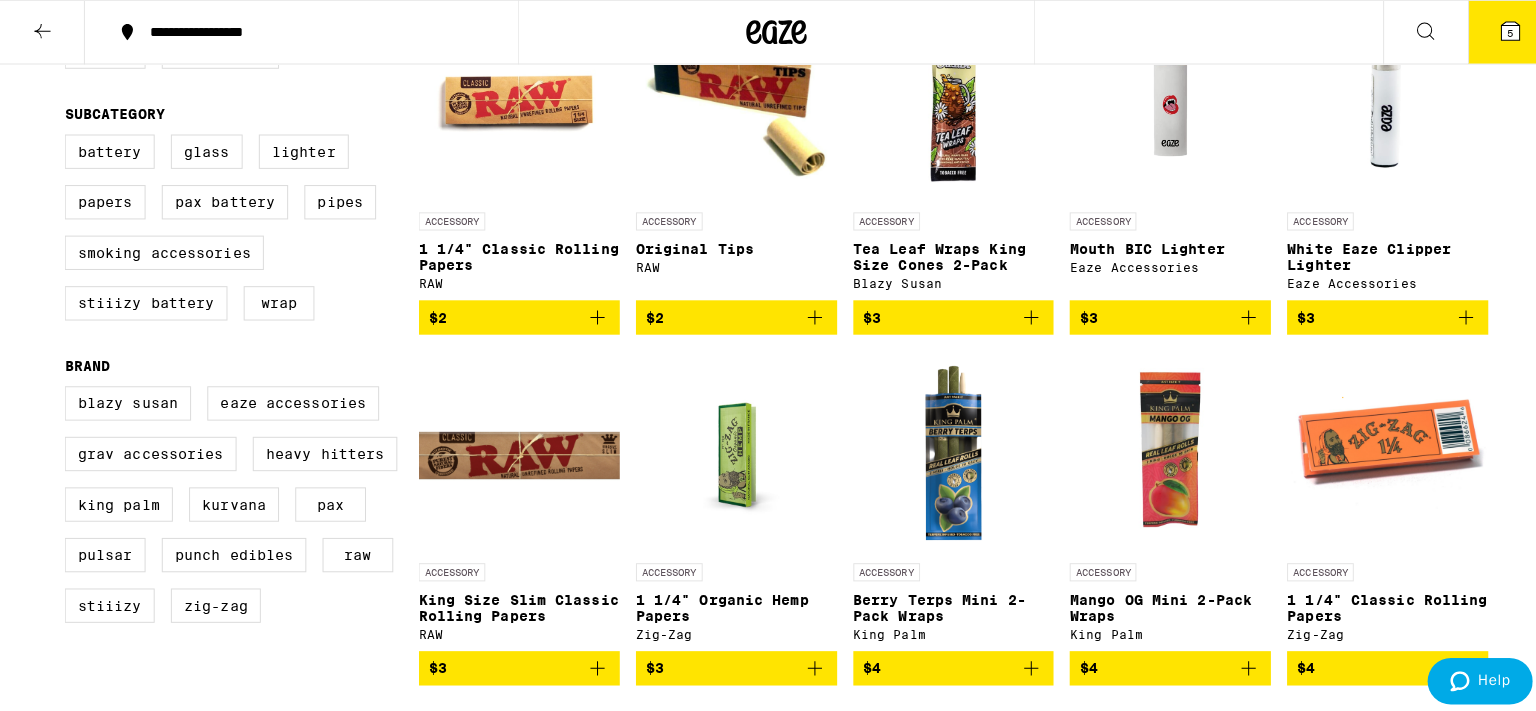 scroll, scrollTop: 264, scrollLeft: 0, axis: vertical 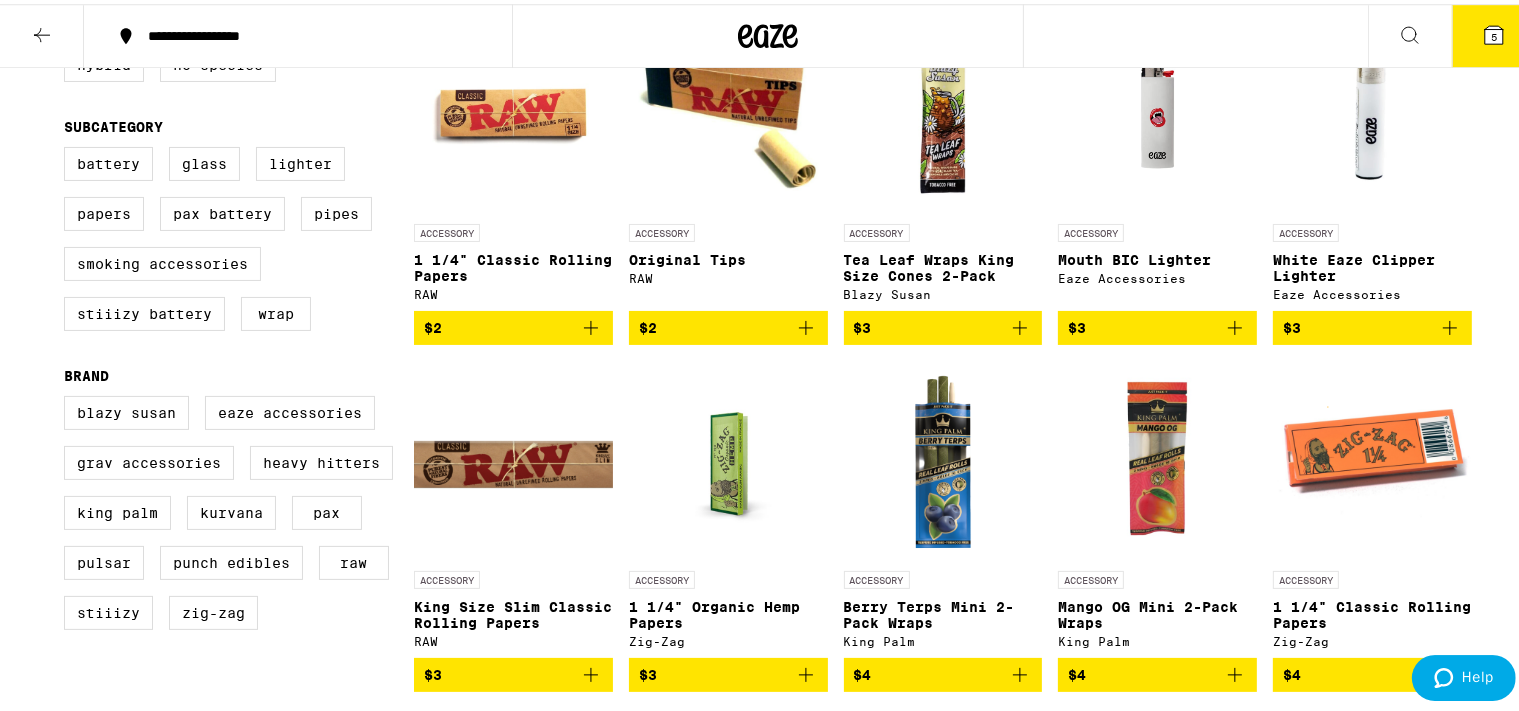 click on "5" at bounding box center (1494, 33) 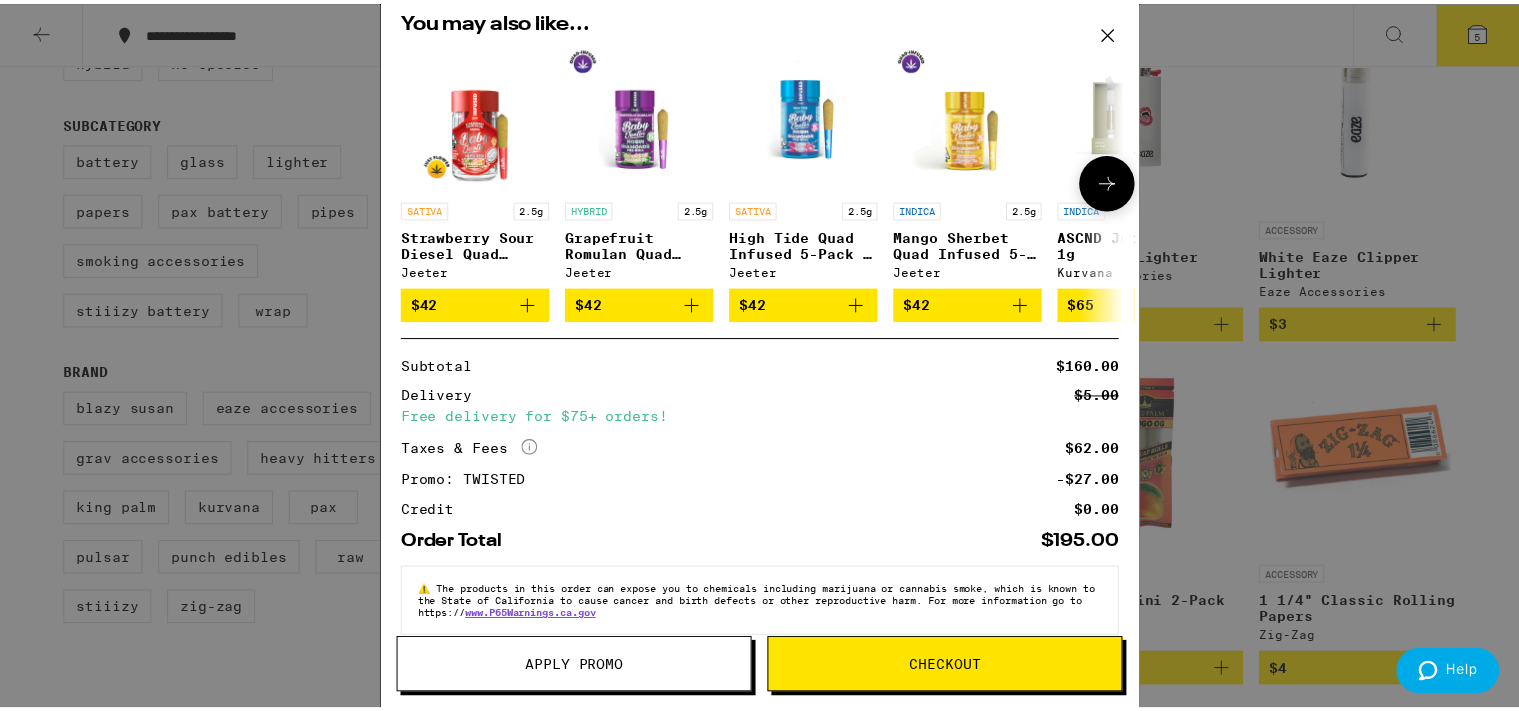 scroll, scrollTop: 338, scrollLeft: 0, axis: vertical 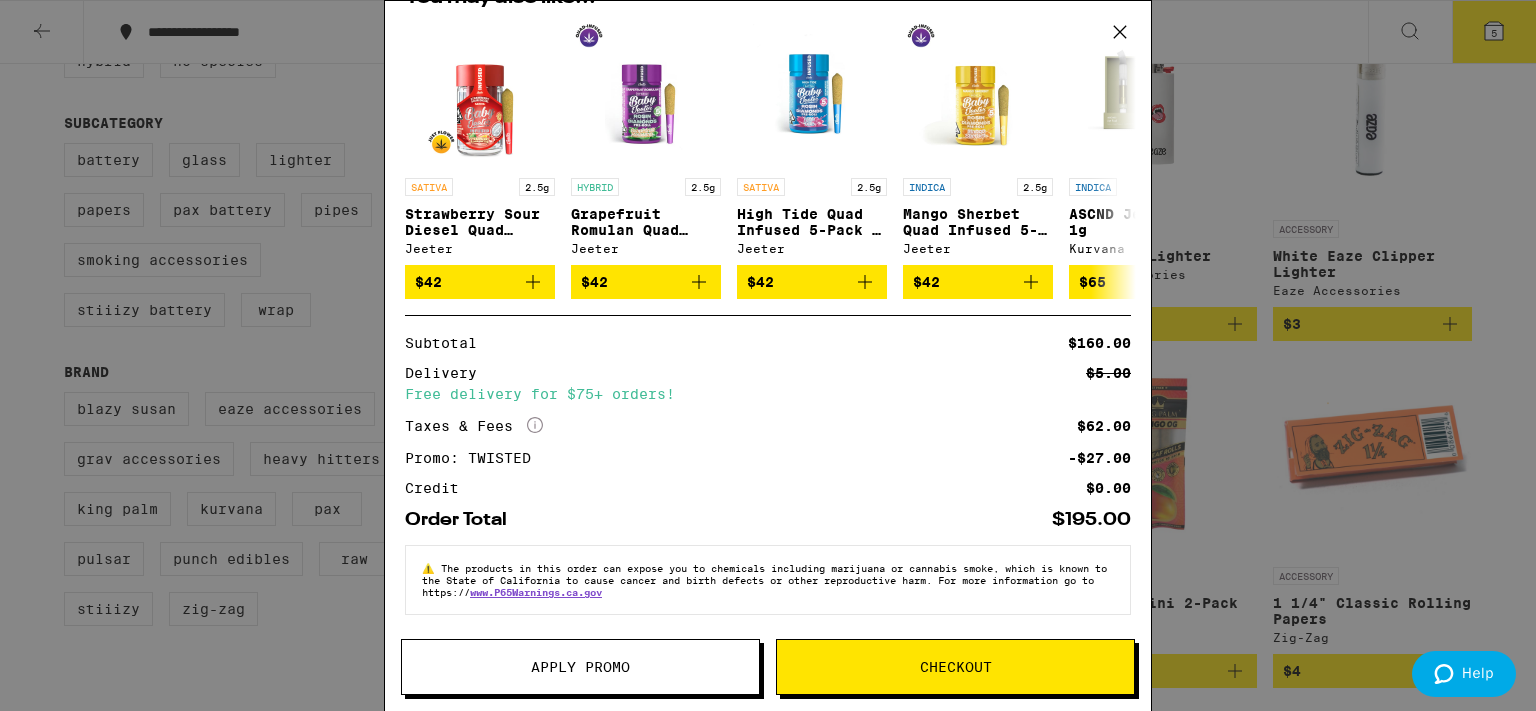 click on "Apply Promo" at bounding box center (580, 667) 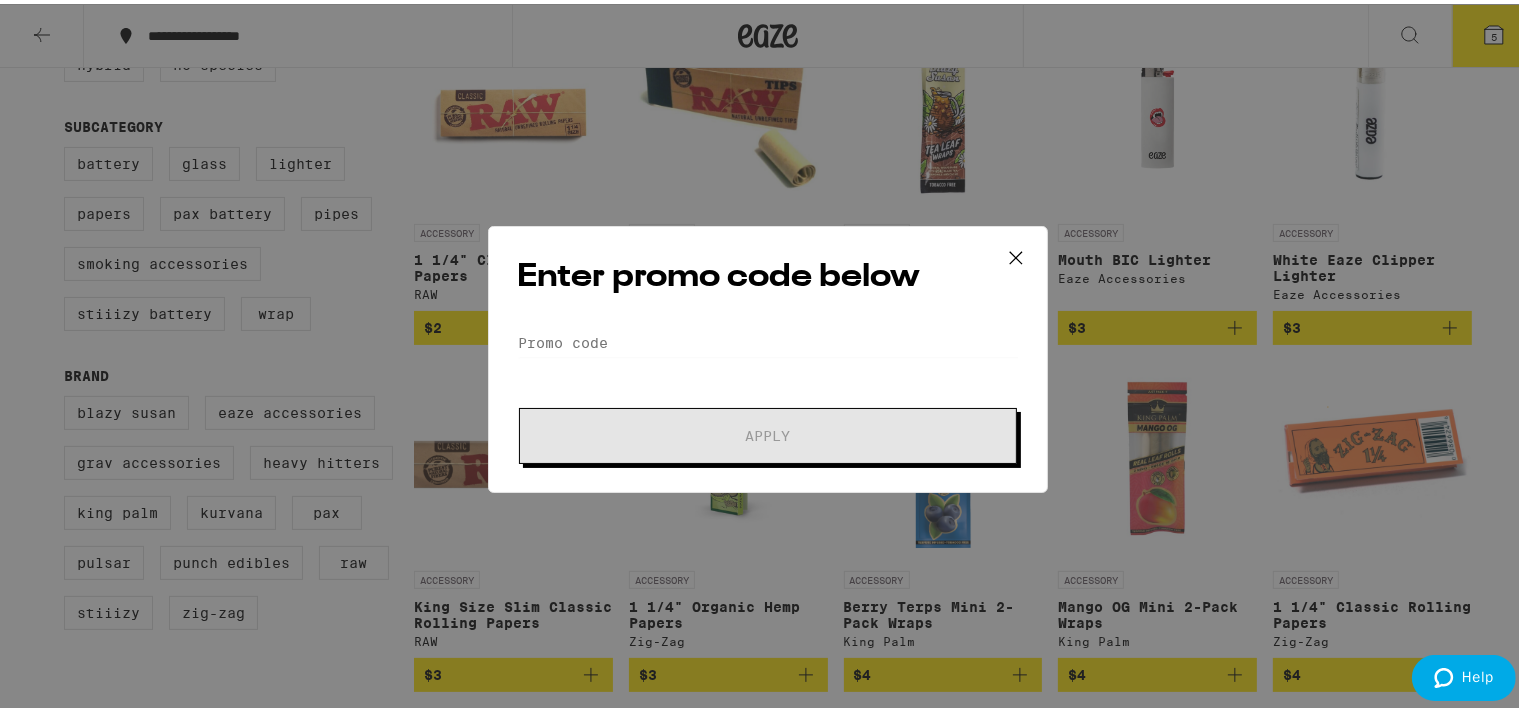 click 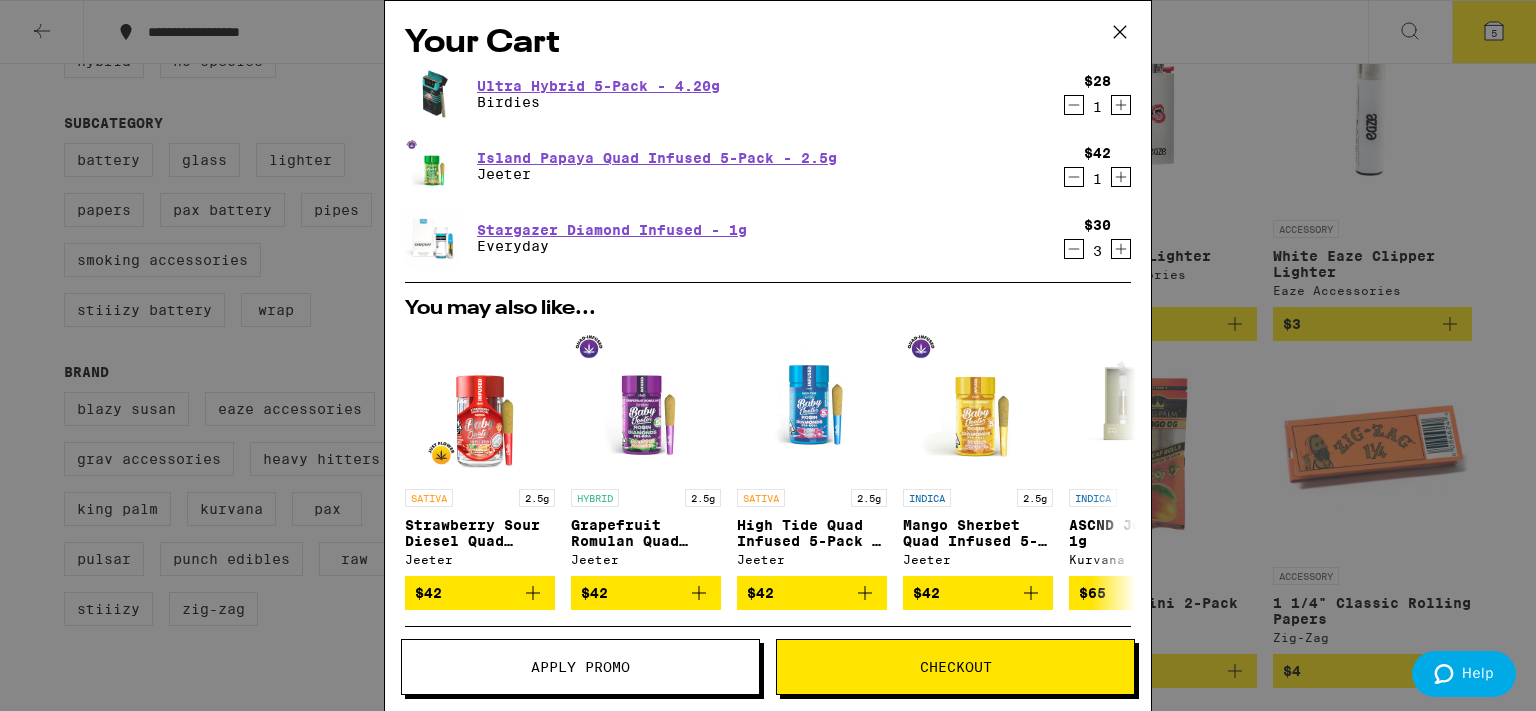 click on "Apply Promo" at bounding box center [580, 667] 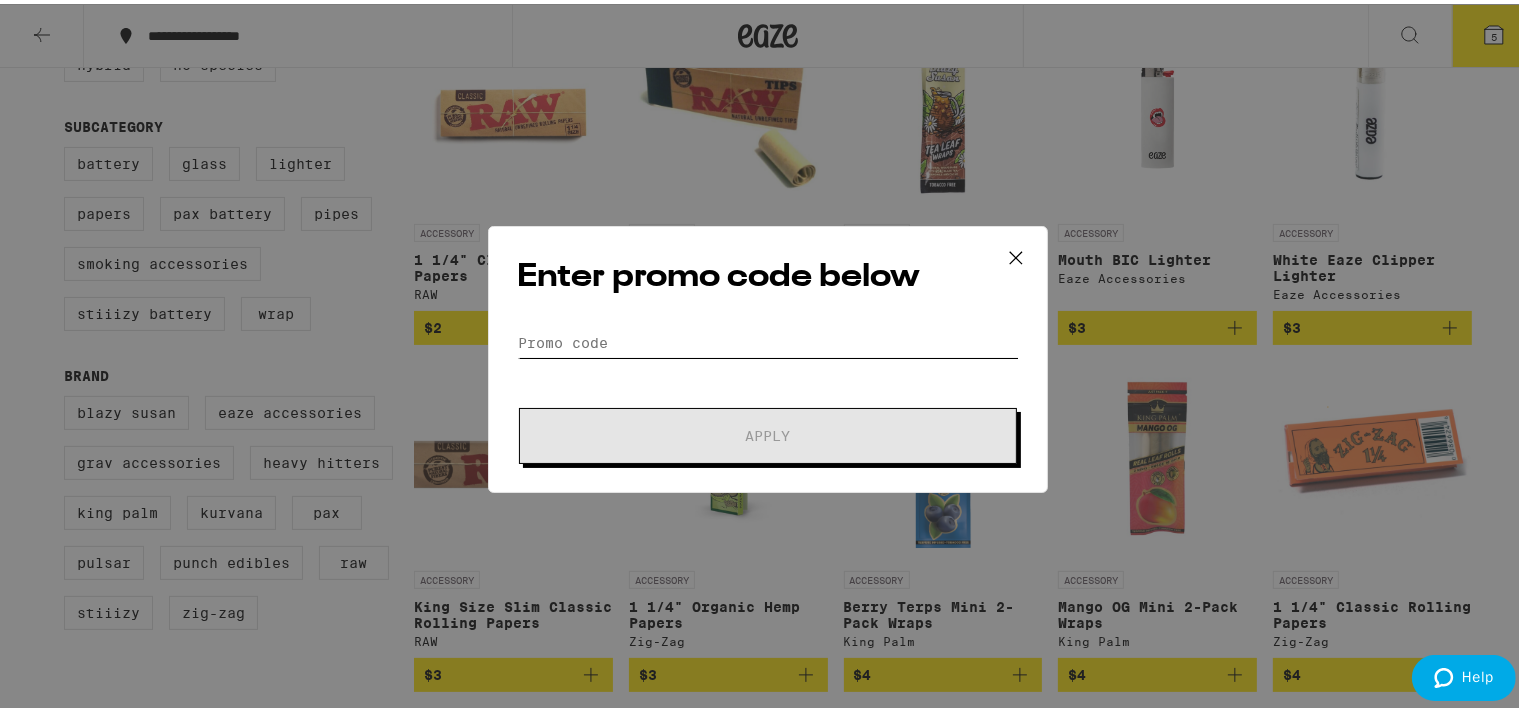 click on "Promo Code" at bounding box center [768, 339] 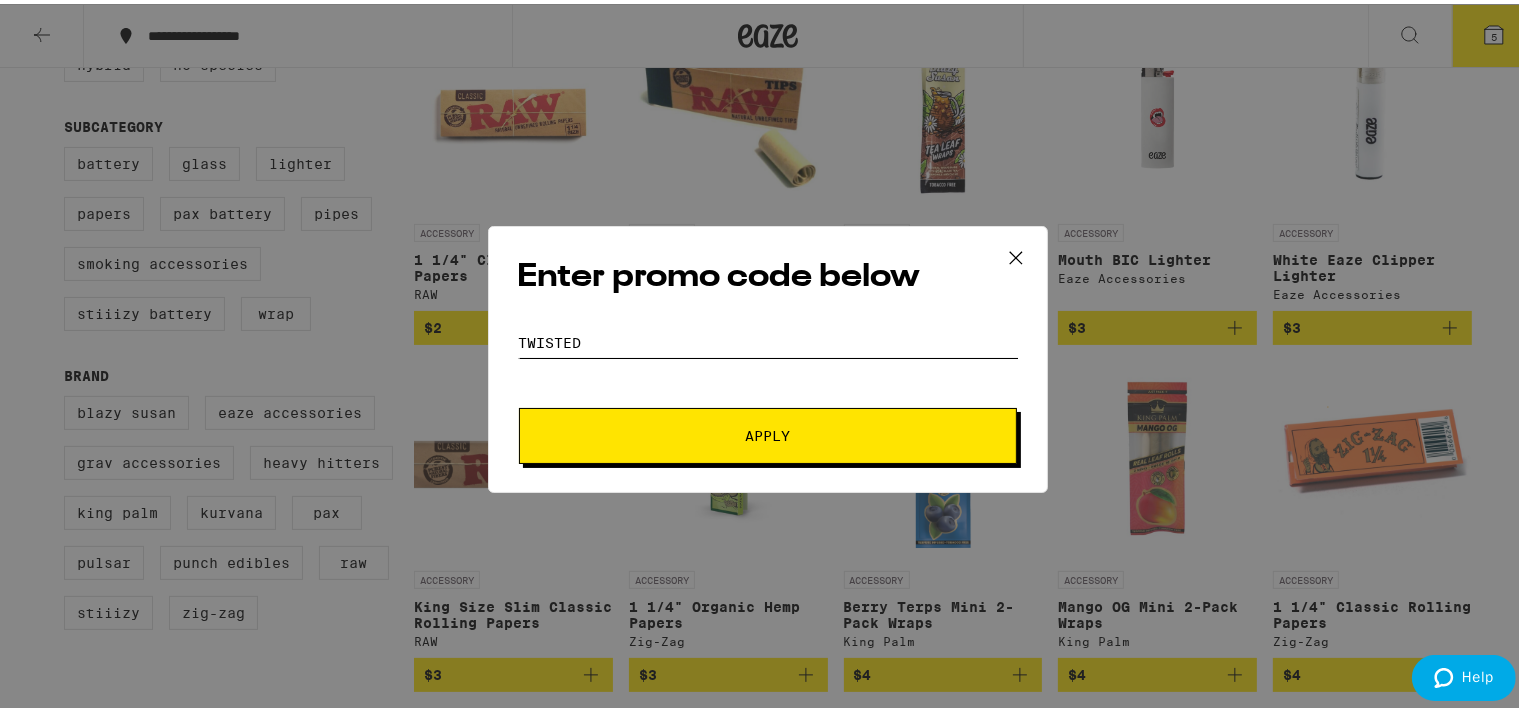 type on "twisted" 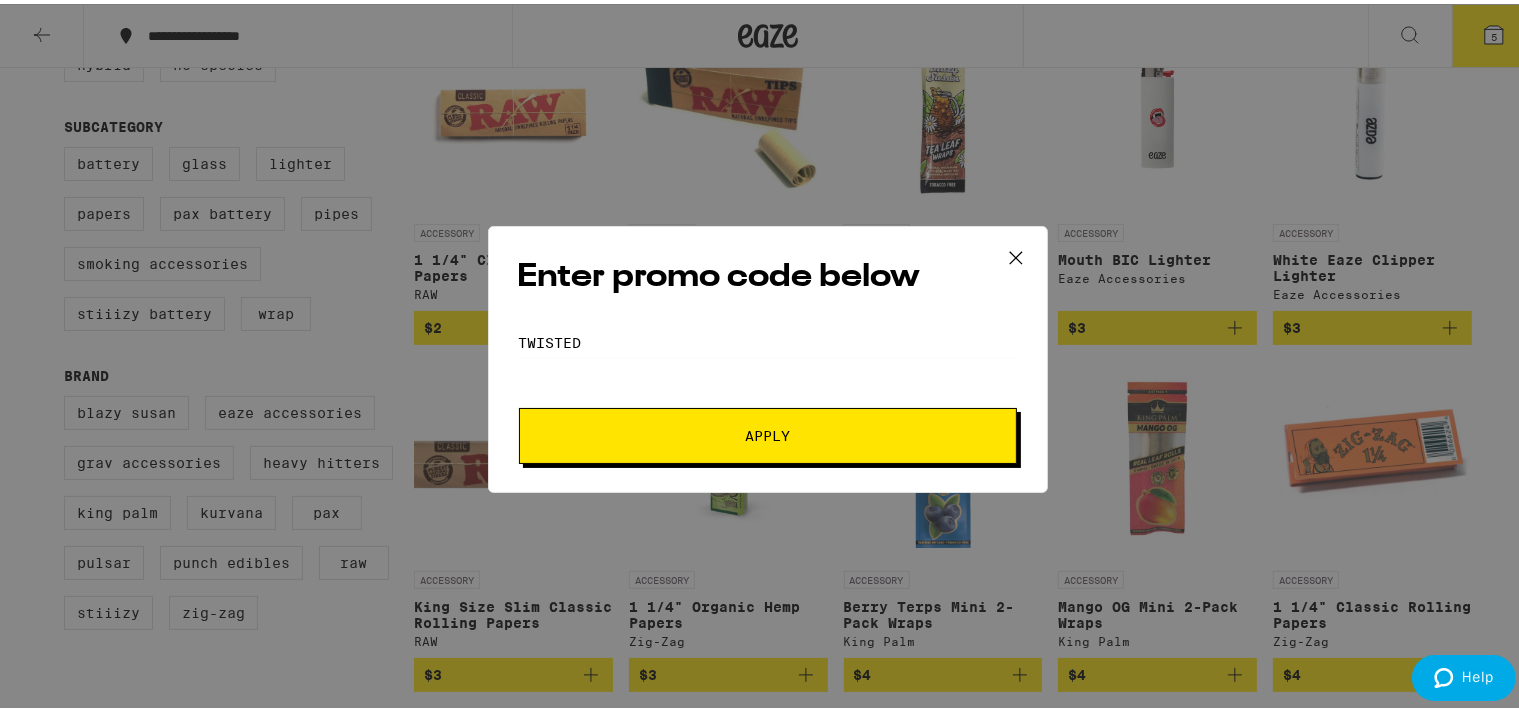 click on "Apply" at bounding box center [768, 432] 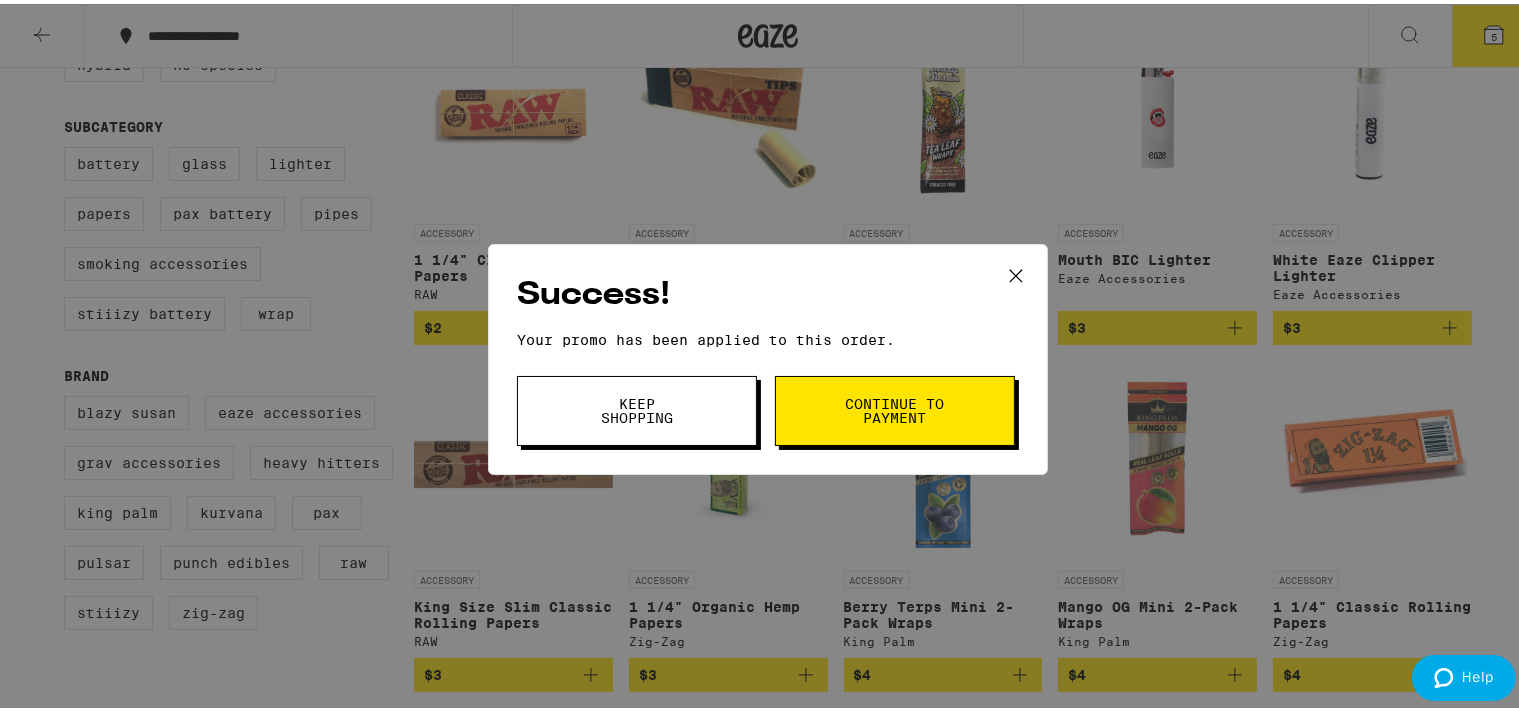 click on "Continue to payment" at bounding box center (895, 407) 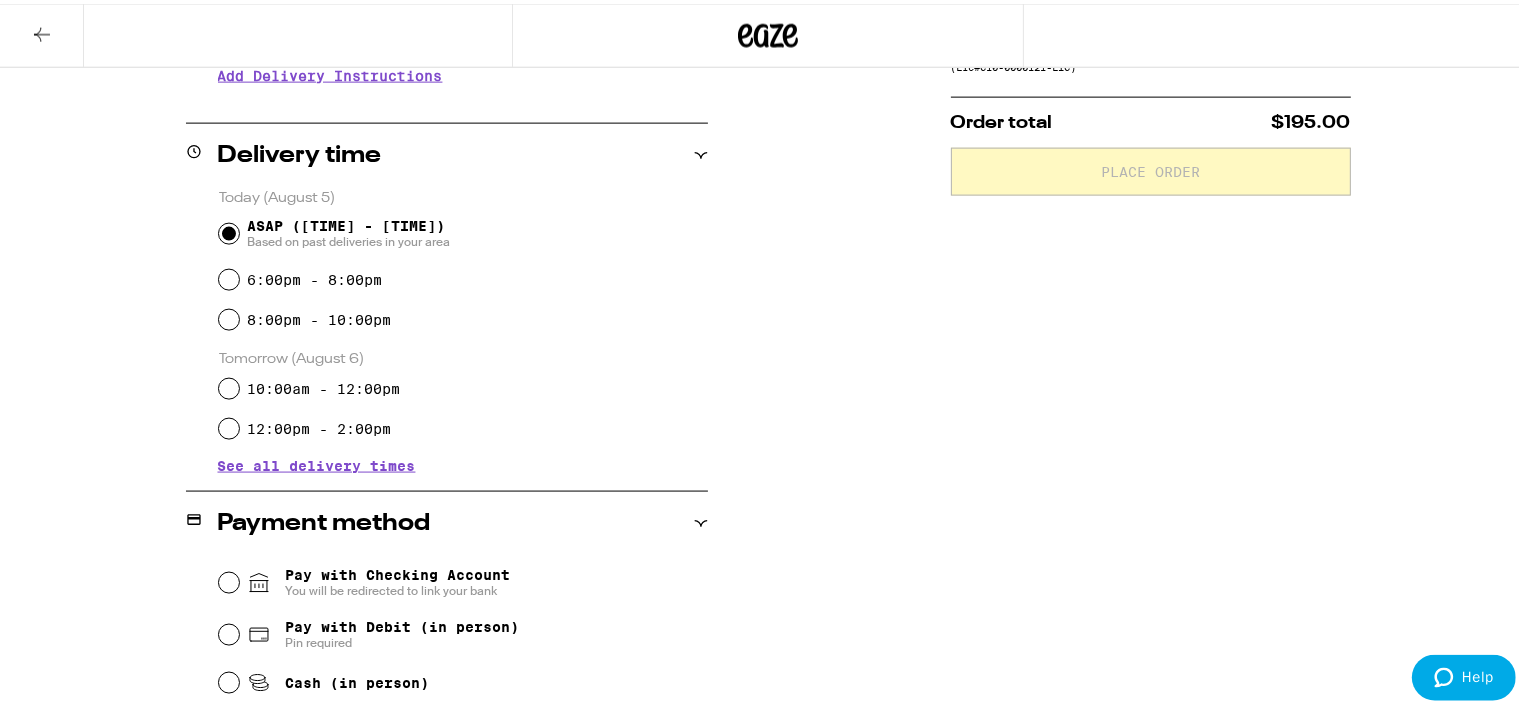 scroll, scrollTop: 514, scrollLeft: 0, axis: vertical 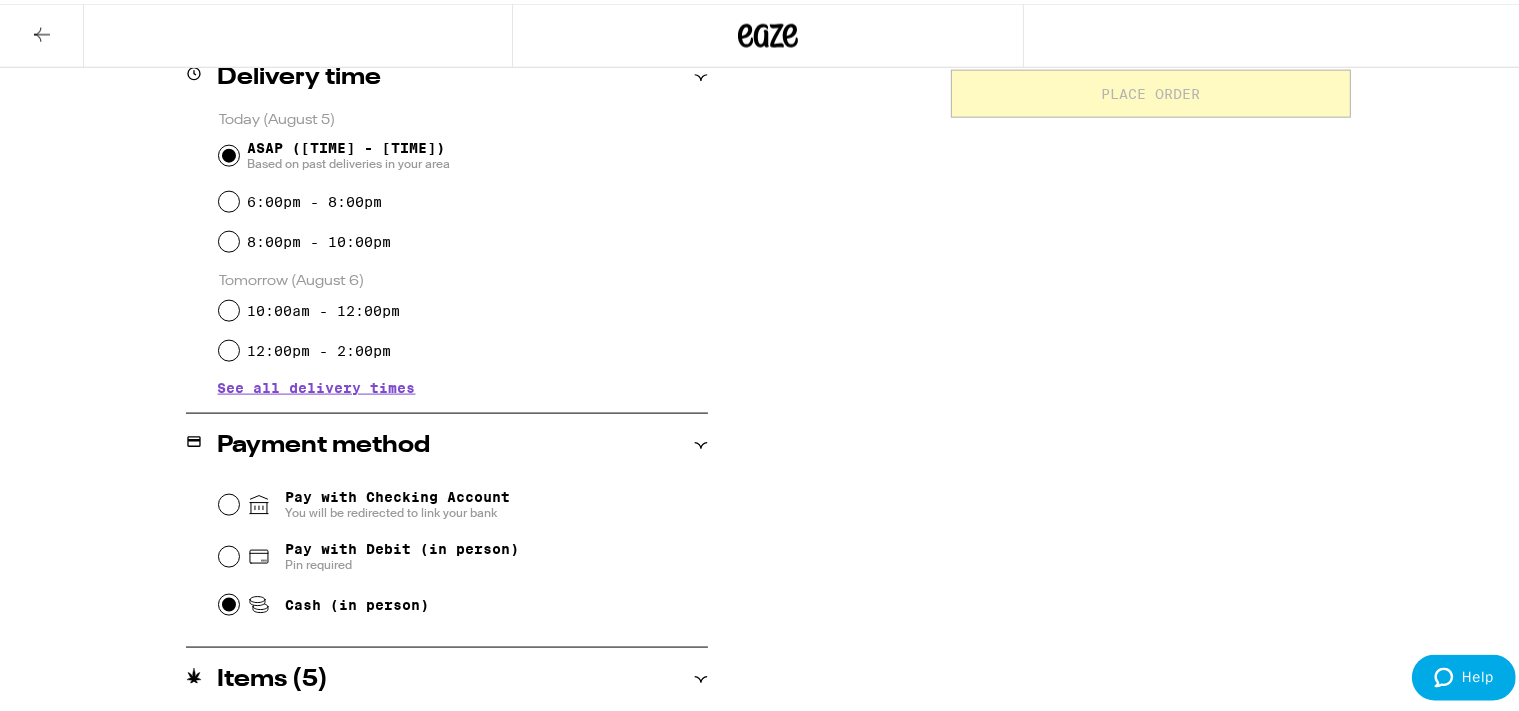 click on "Cash (in person)" at bounding box center (229, 601) 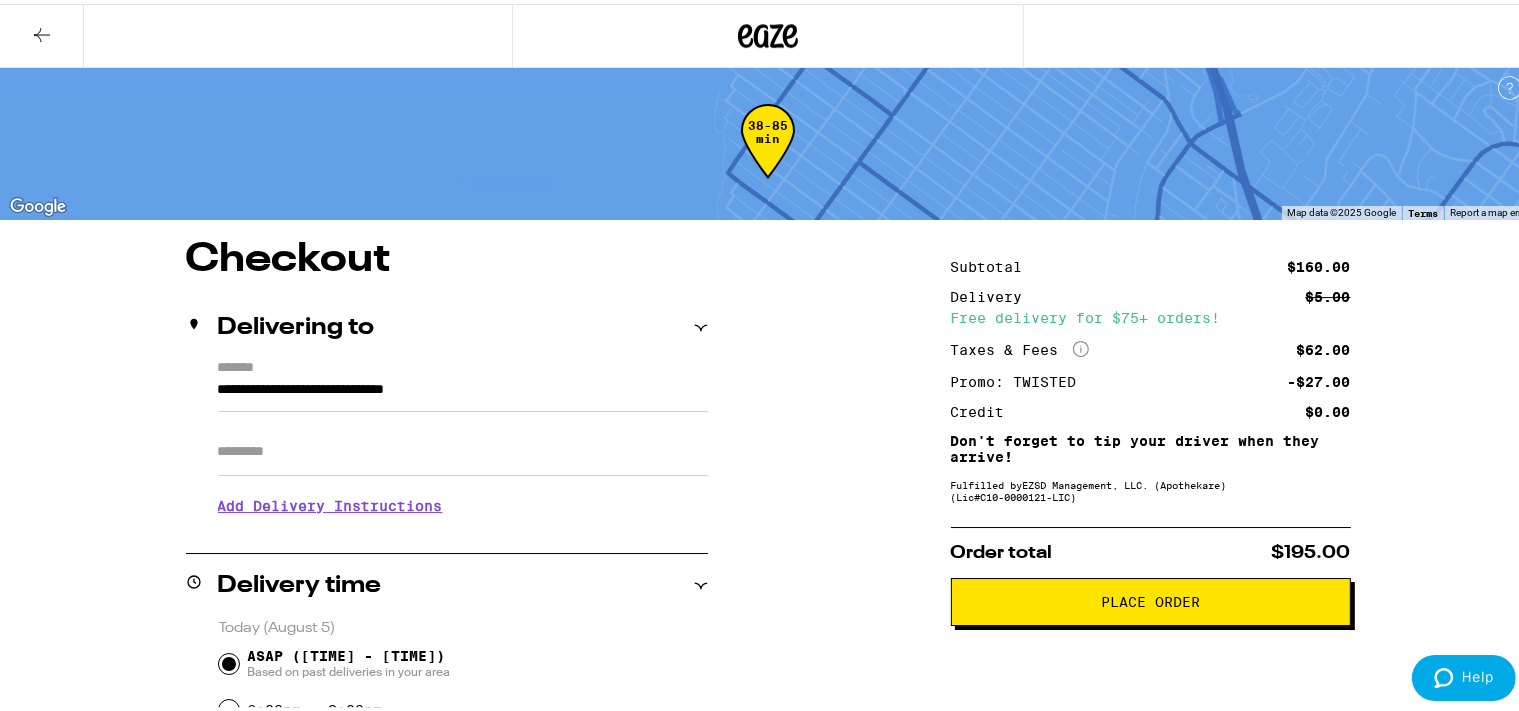 scroll, scrollTop: 0, scrollLeft: 0, axis: both 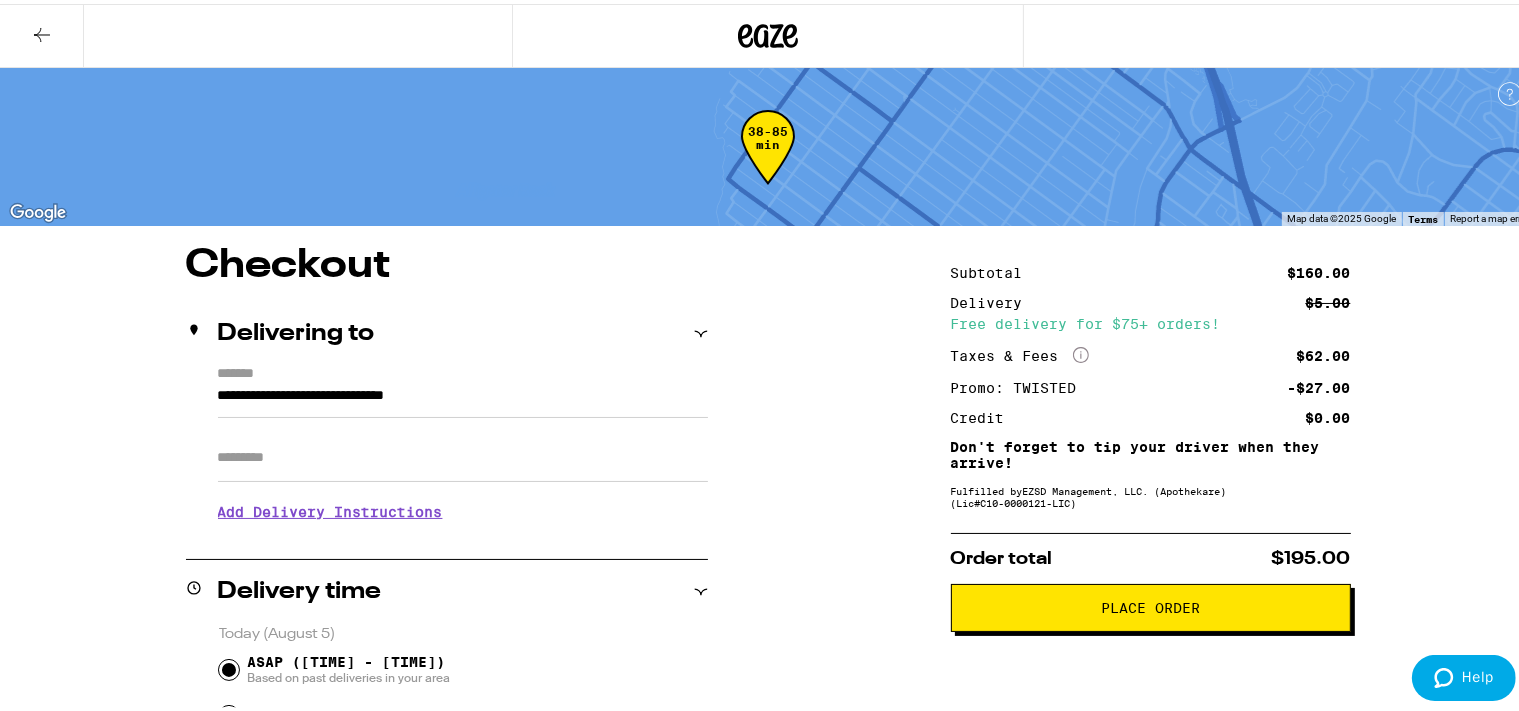 click on "Place Order" at bounding box center [1150, 604] 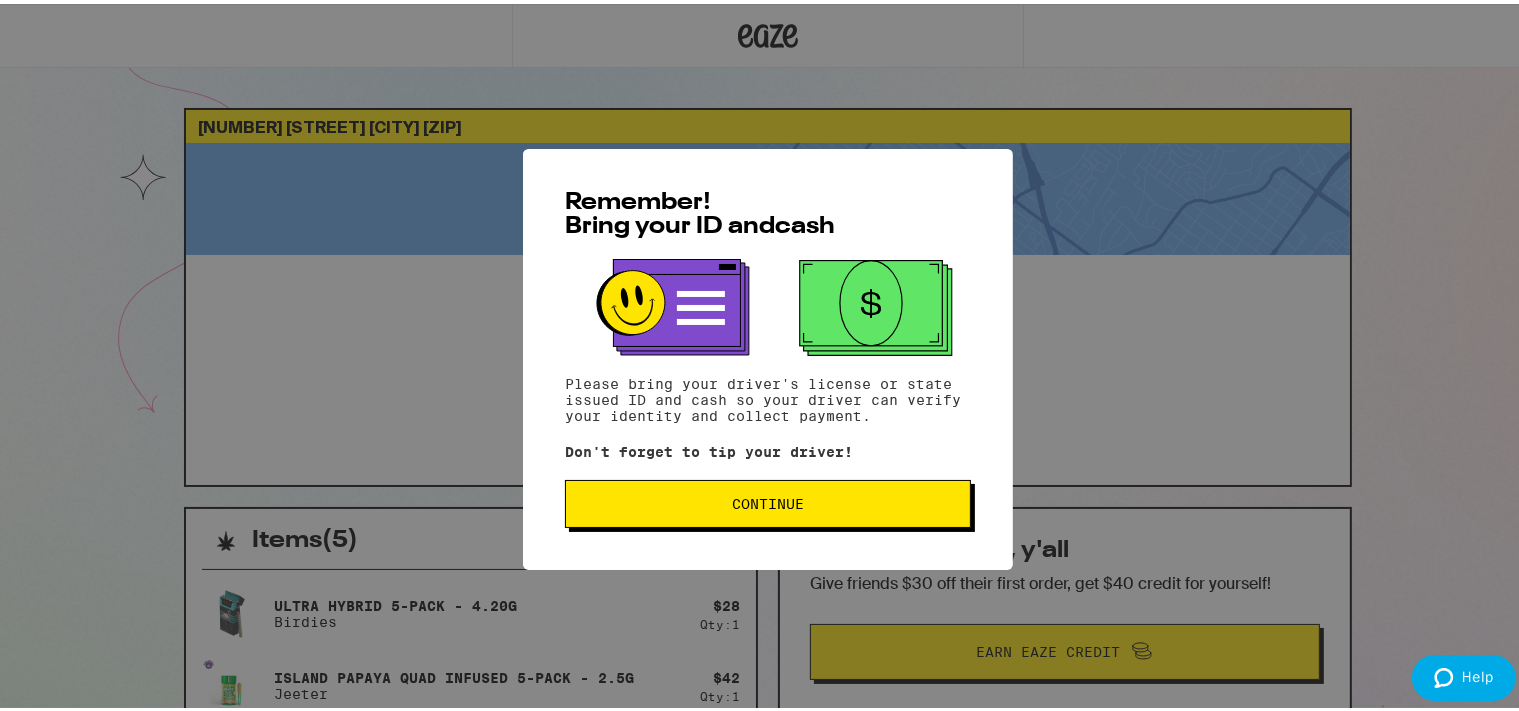 click on "Continue" at bounding box center [768, 500] 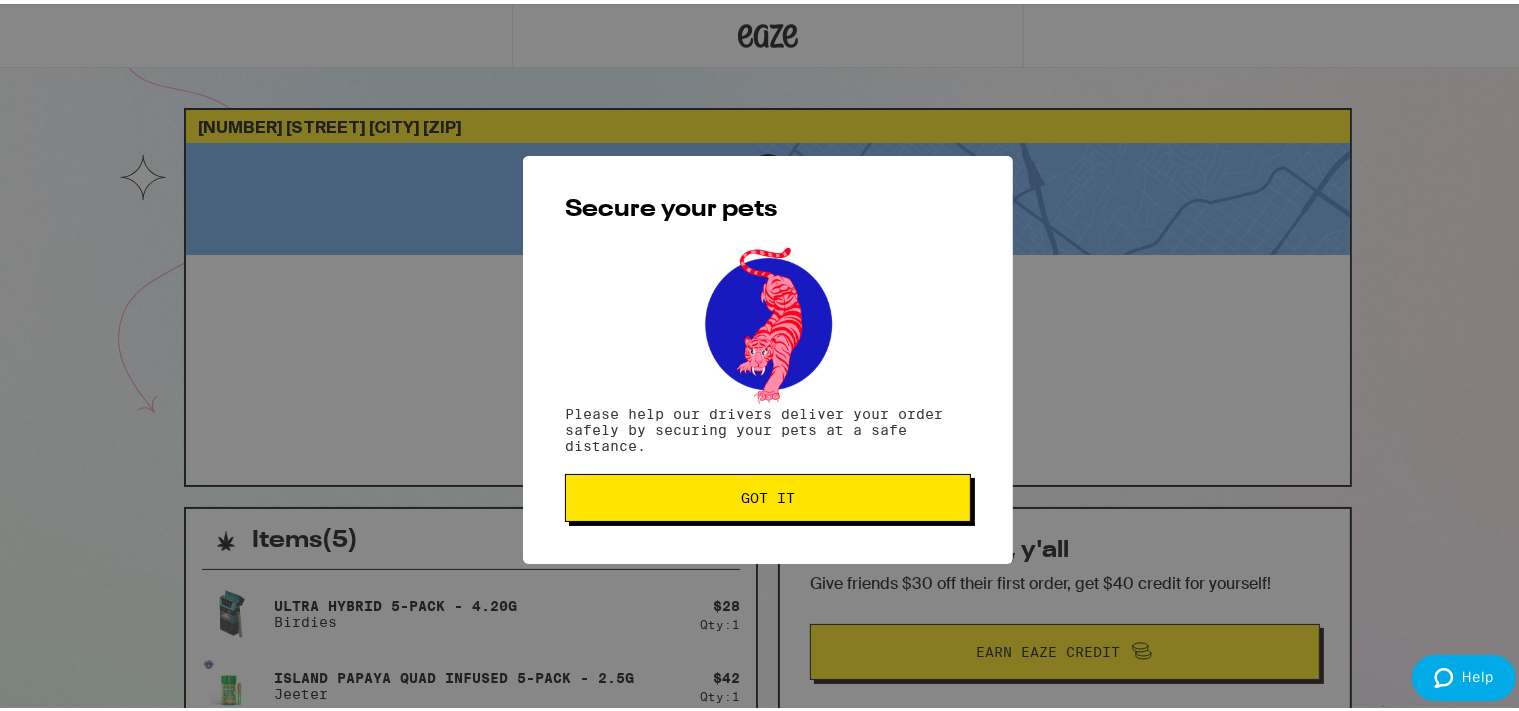 click on "Got it" at bounding box center [768, 494] 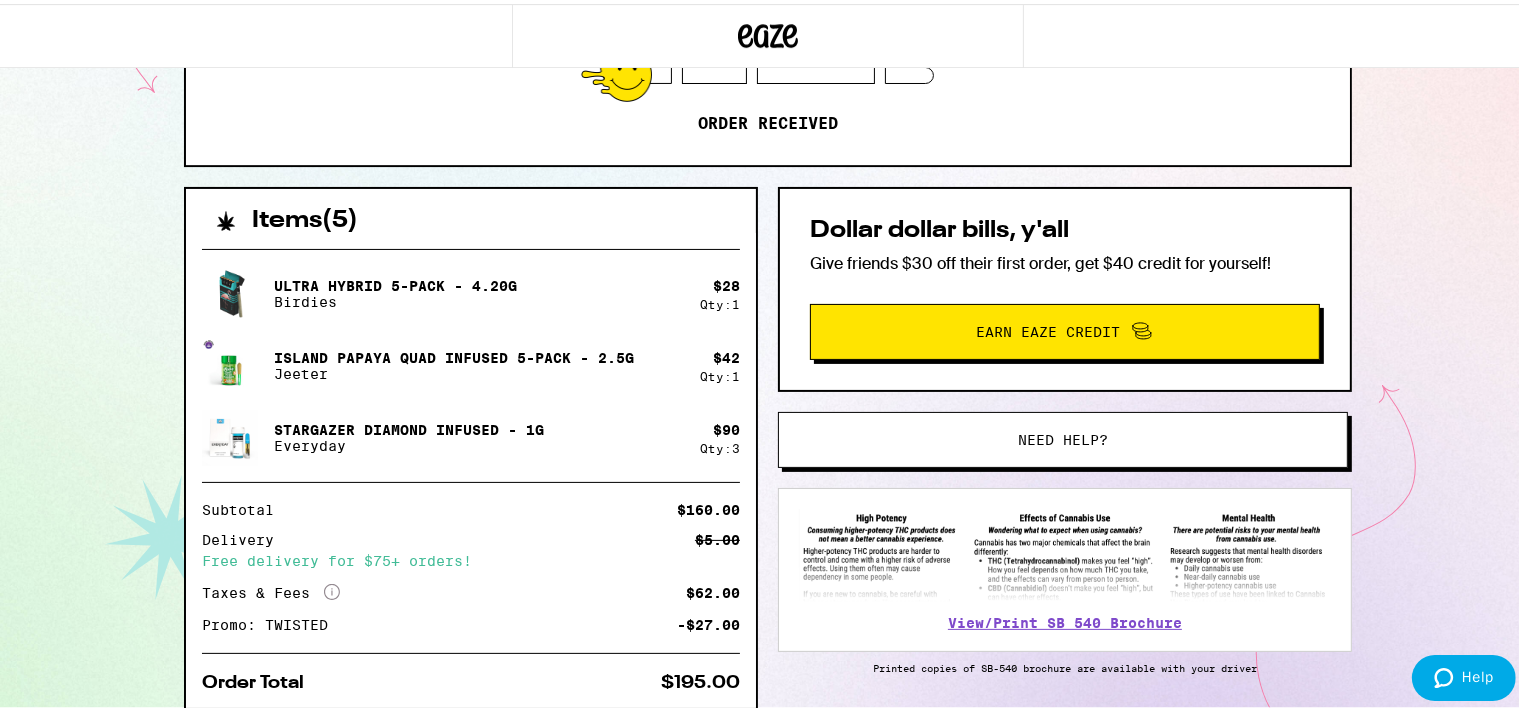 scroll, scrollTop: 395, scrollLeft: 0, axis: vertical 